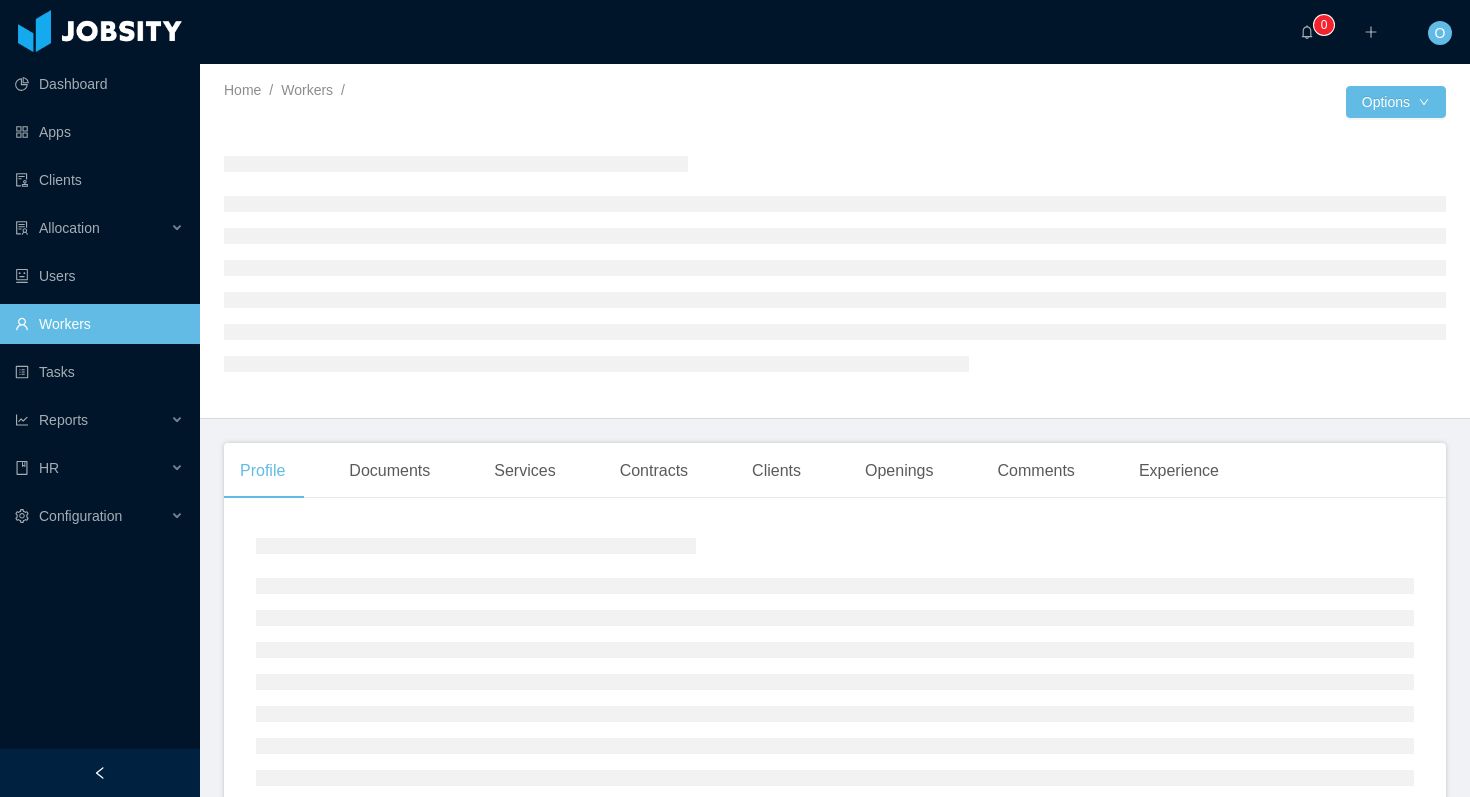 scroll, scrollTop: 0, scrollLeft: 0, axis: both 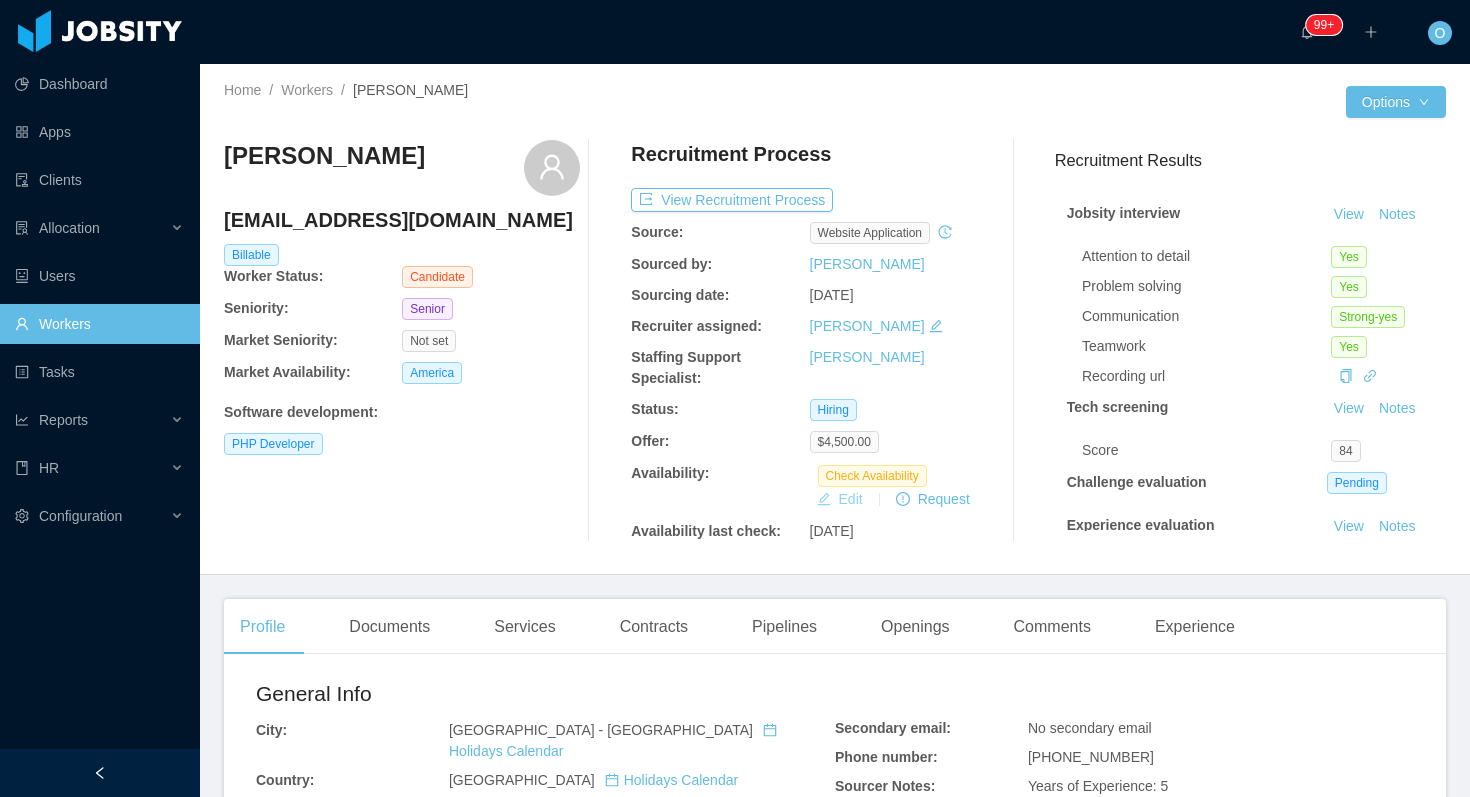 click on "Edit" at bounding box center [840, 499] 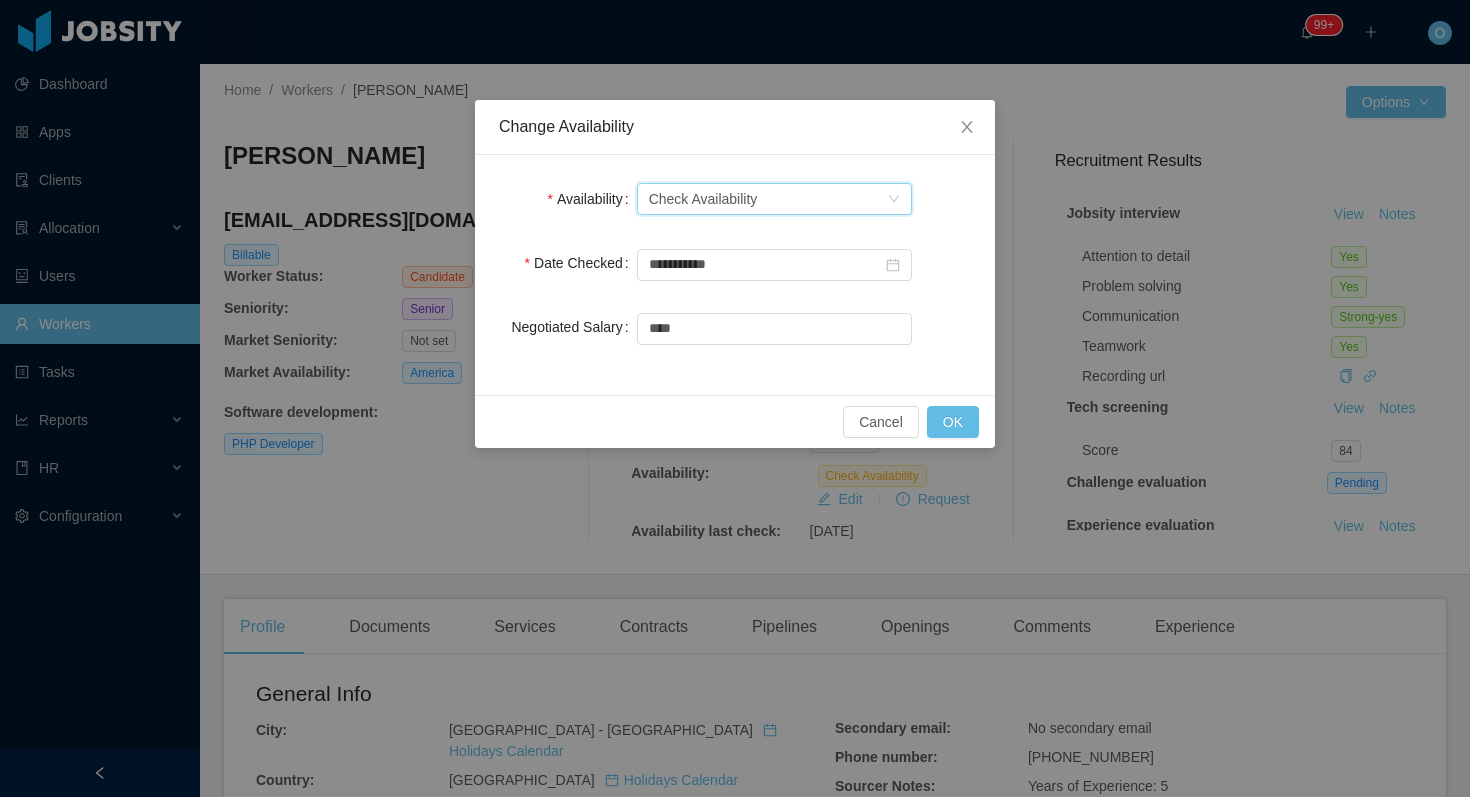 click on "Select one Check Availability" at bounding box center (774, 199) 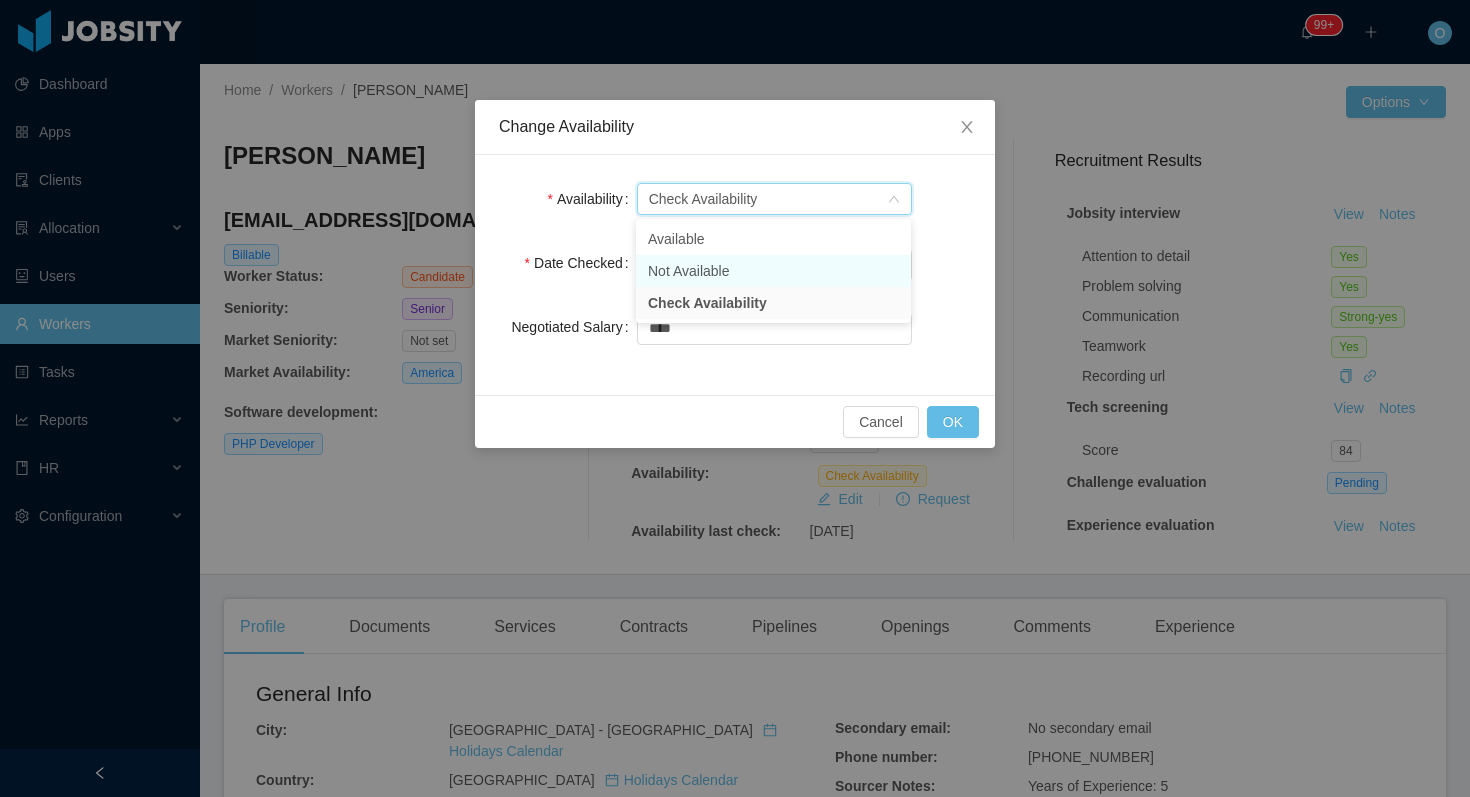 click on "Not Available" at bounding box center (773, 271) 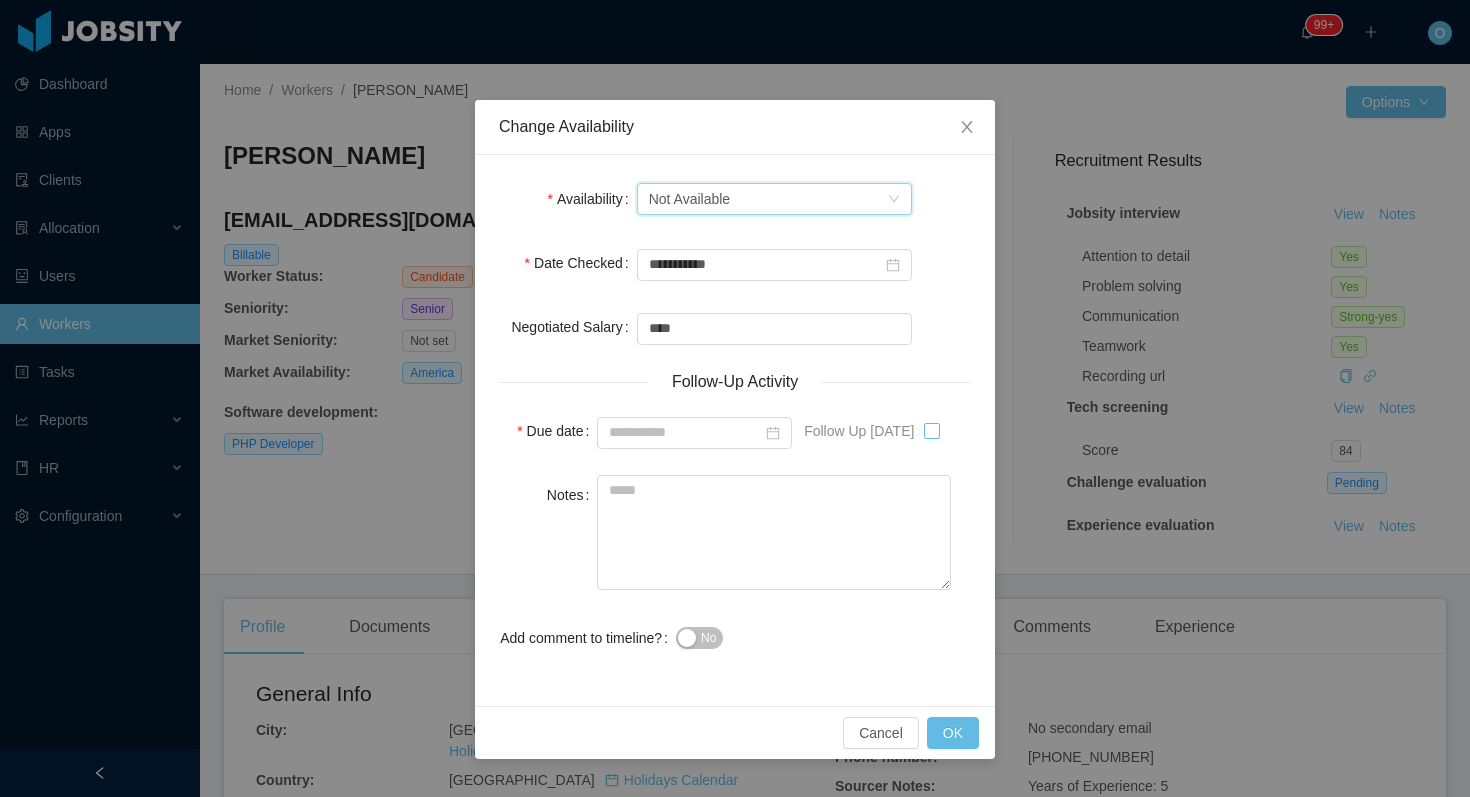 type on "**********" 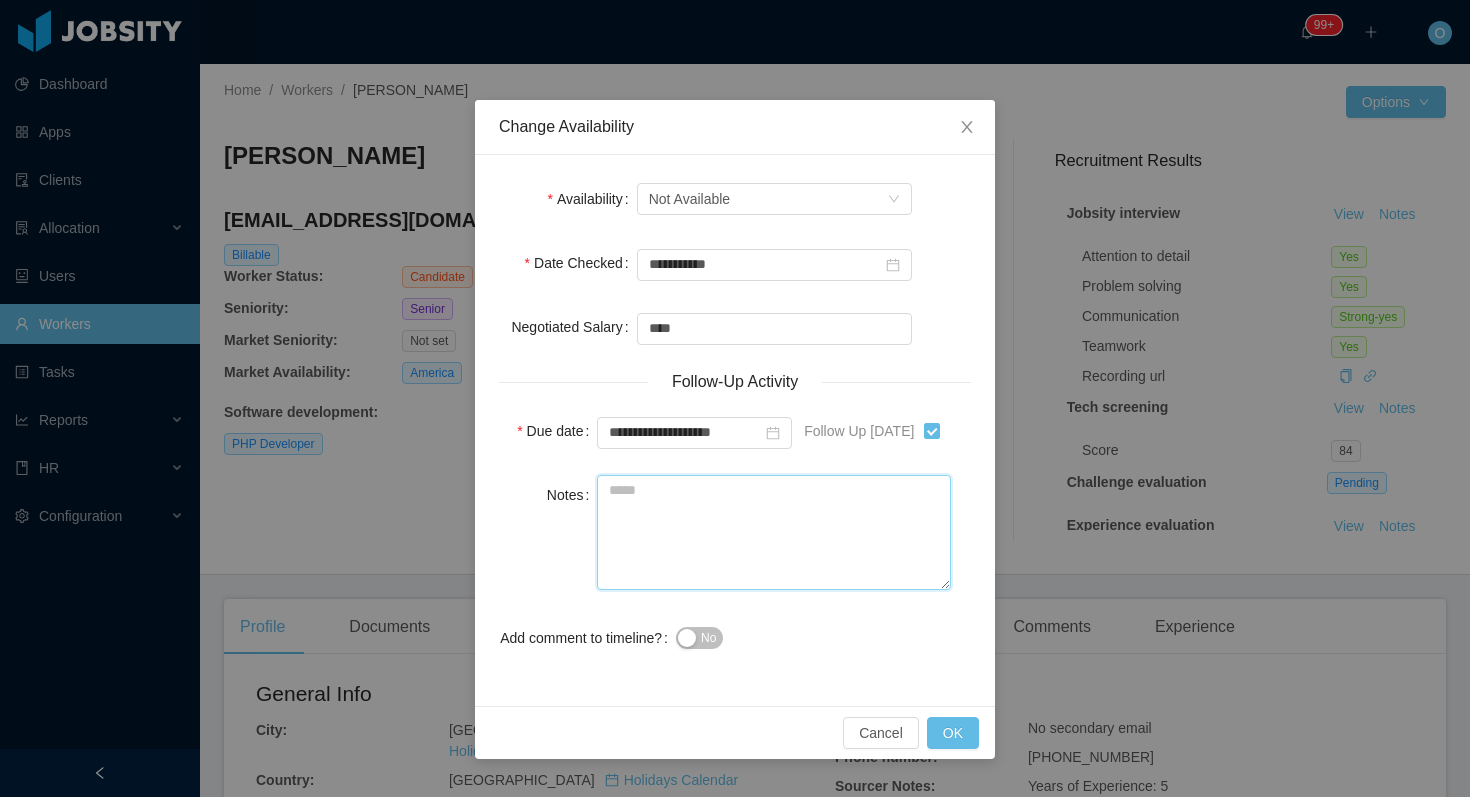 click on "Notes" at bounding box center [774, 532] 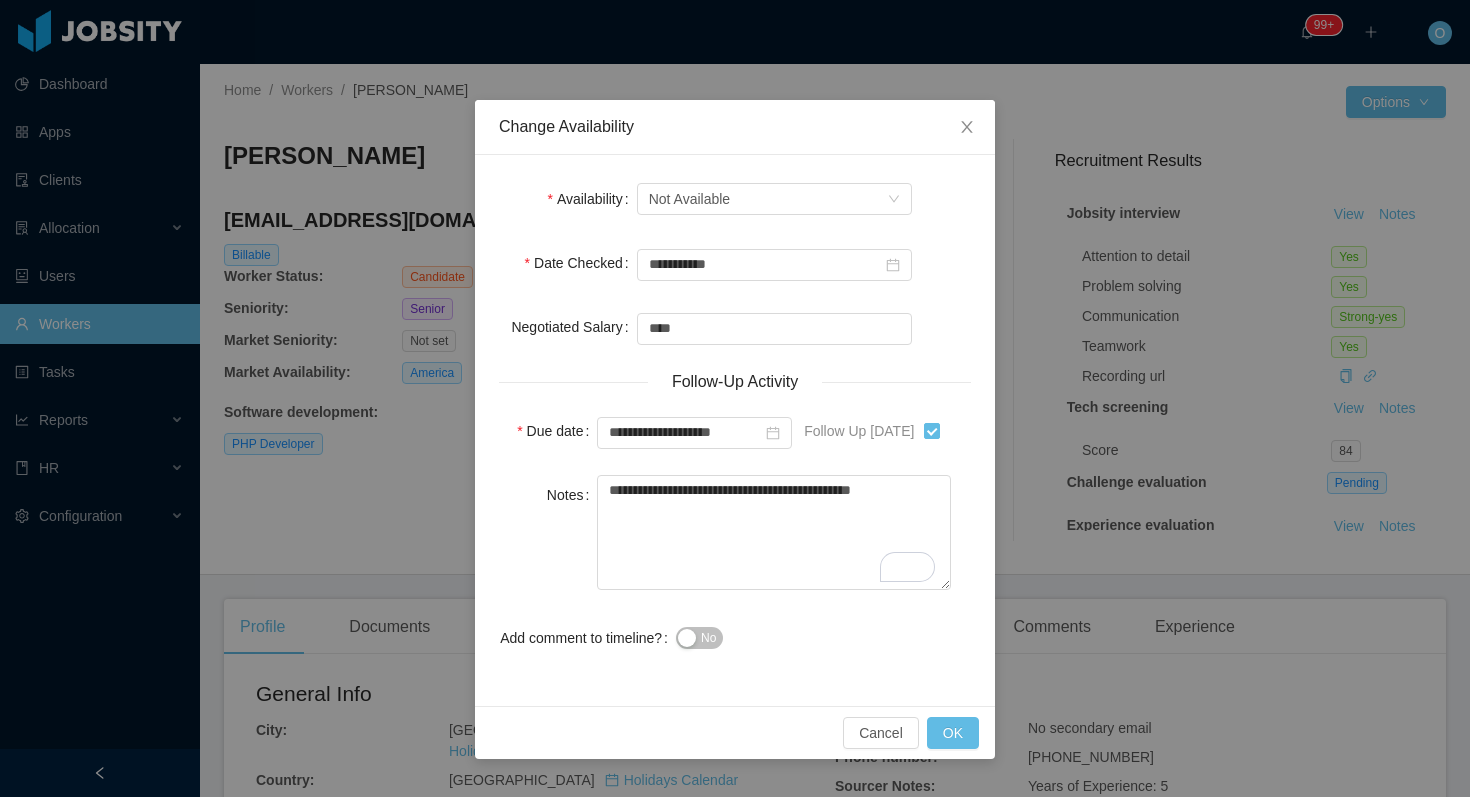 click on "No" at bounding box center [708, 638] 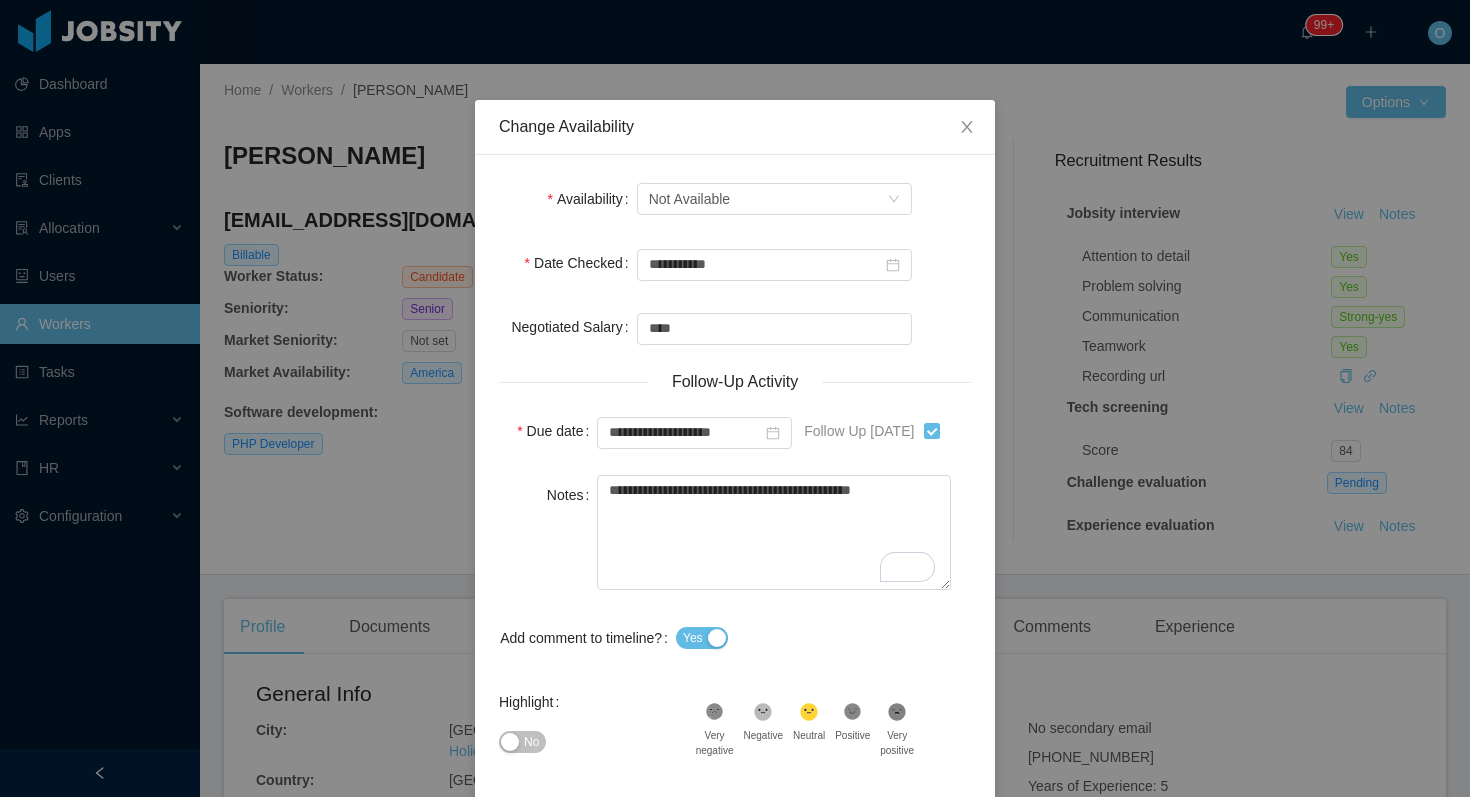 click on "No" at bounding box center (531, 742) 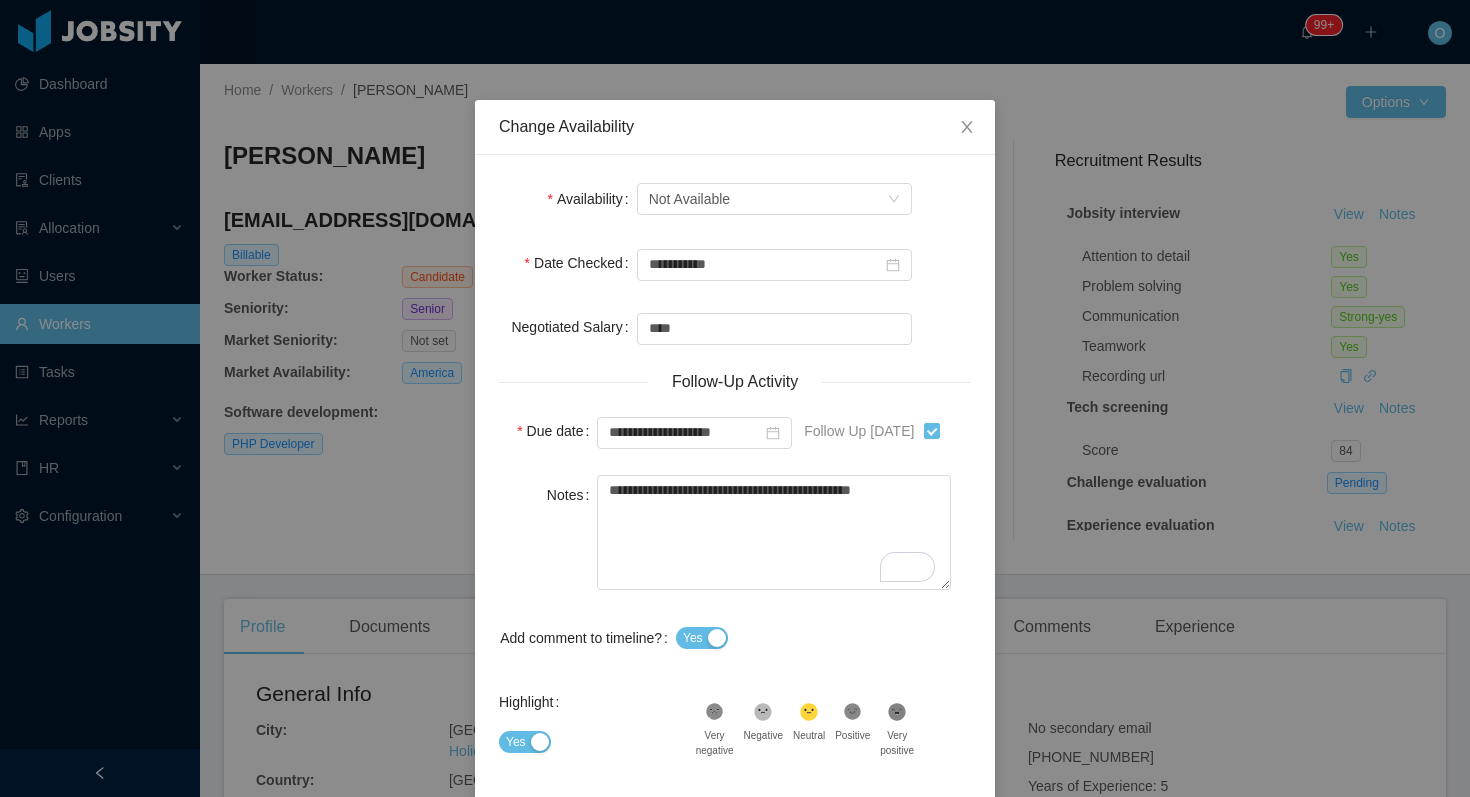 click 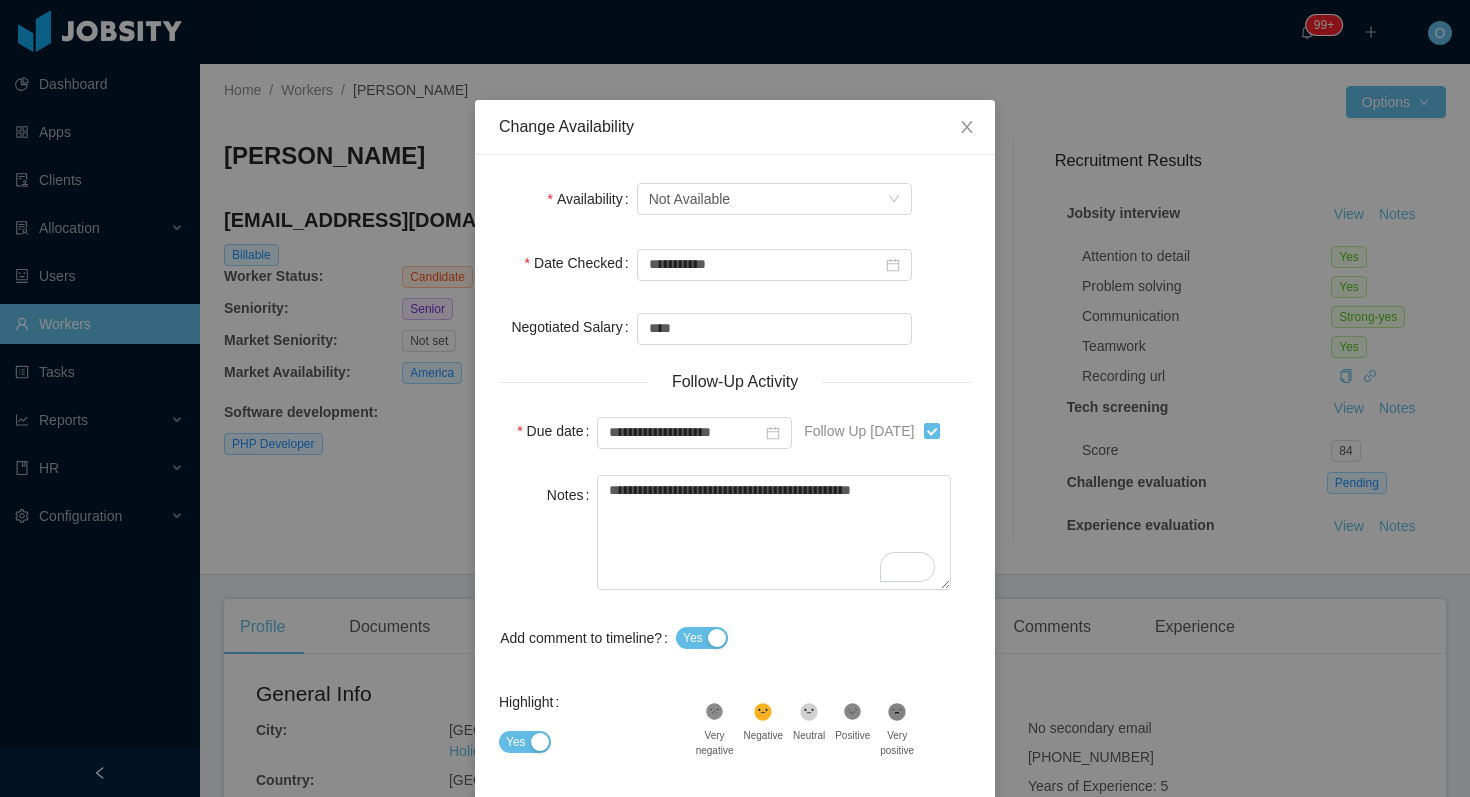 scroll, scrollTop: 90, scrollLeft: 0, axis: vertical 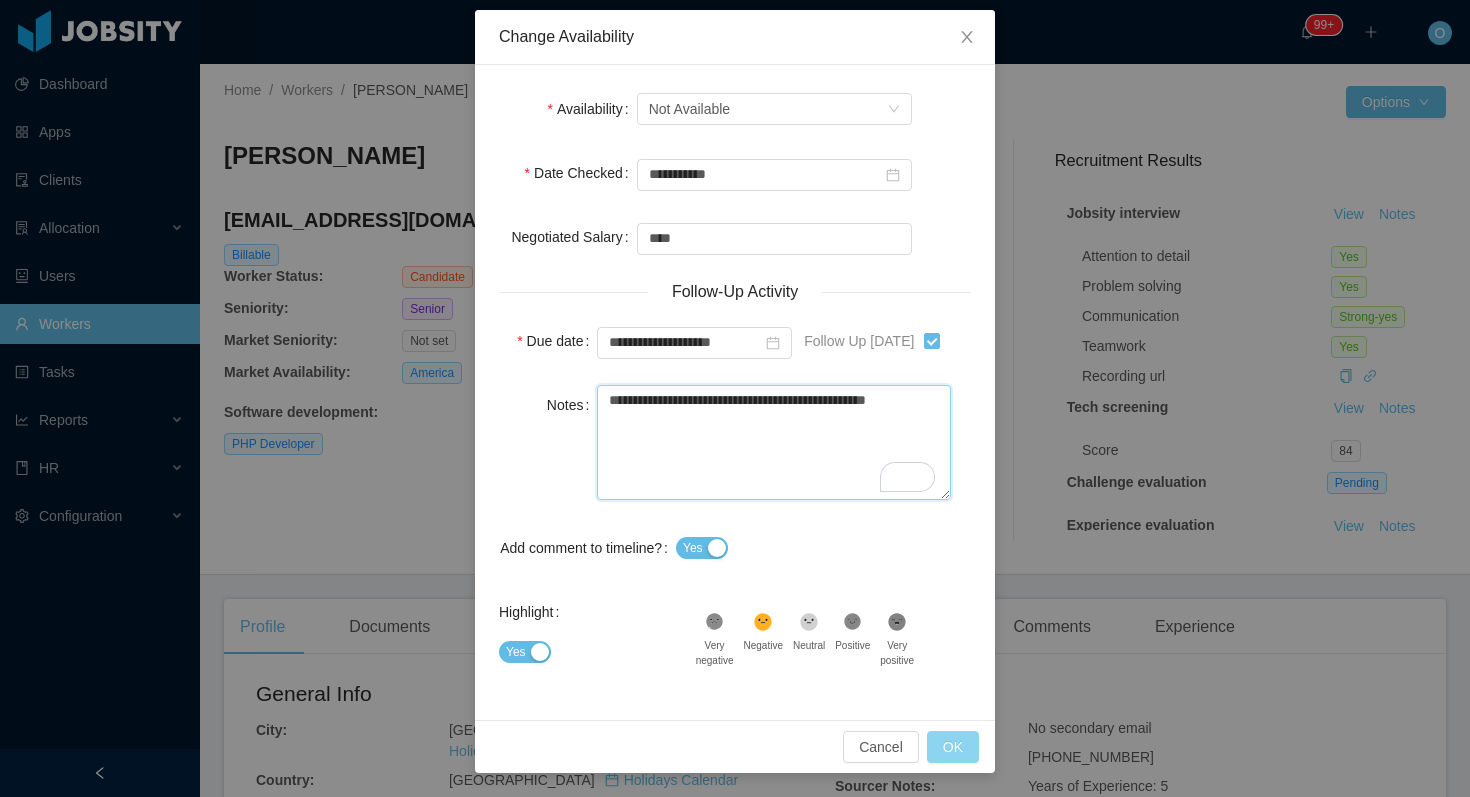 type on "**********" 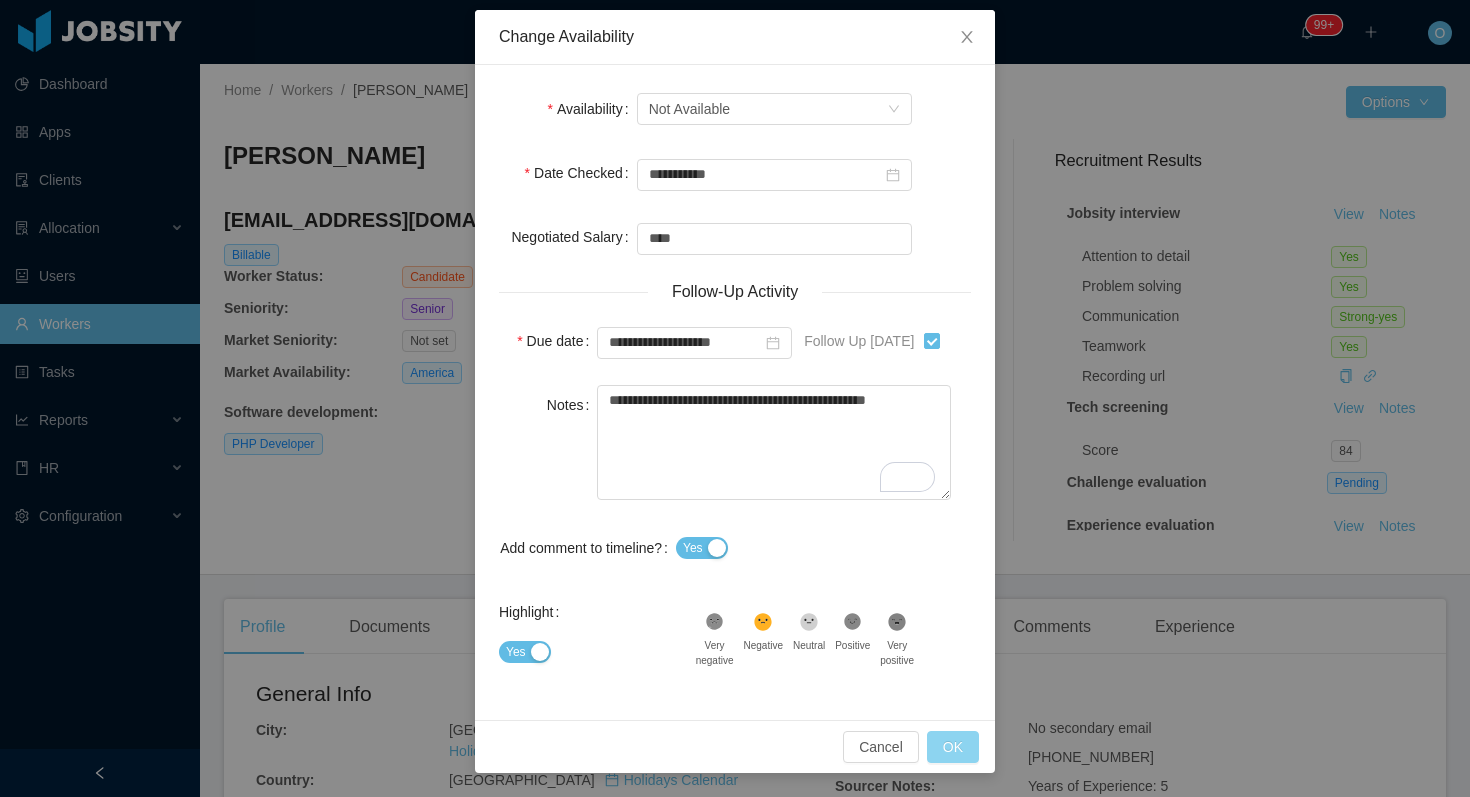 click on "OK" at bounding box center [953, 747] 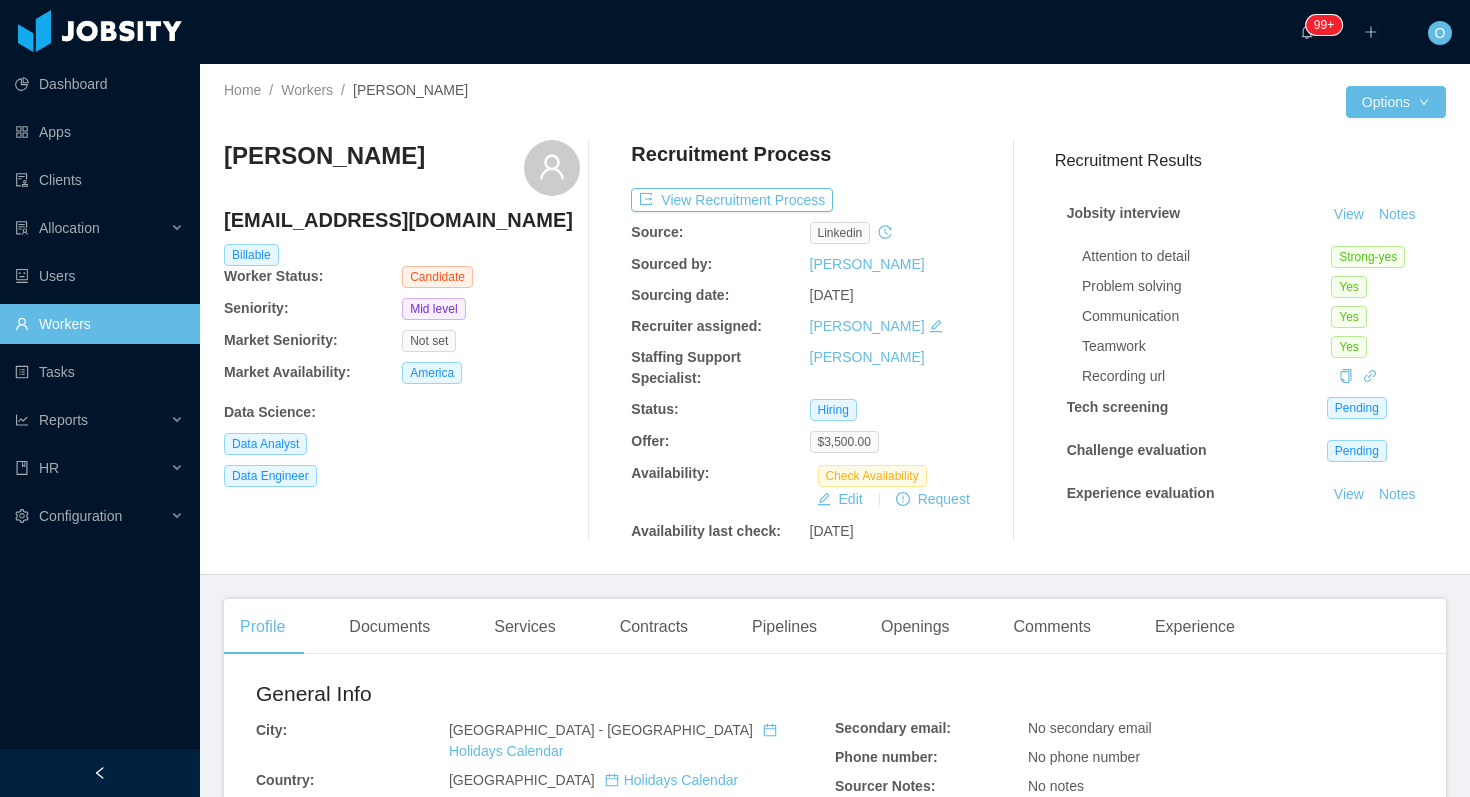 scroll, scrollTop: 0, scrollLeft: 0, axis: both 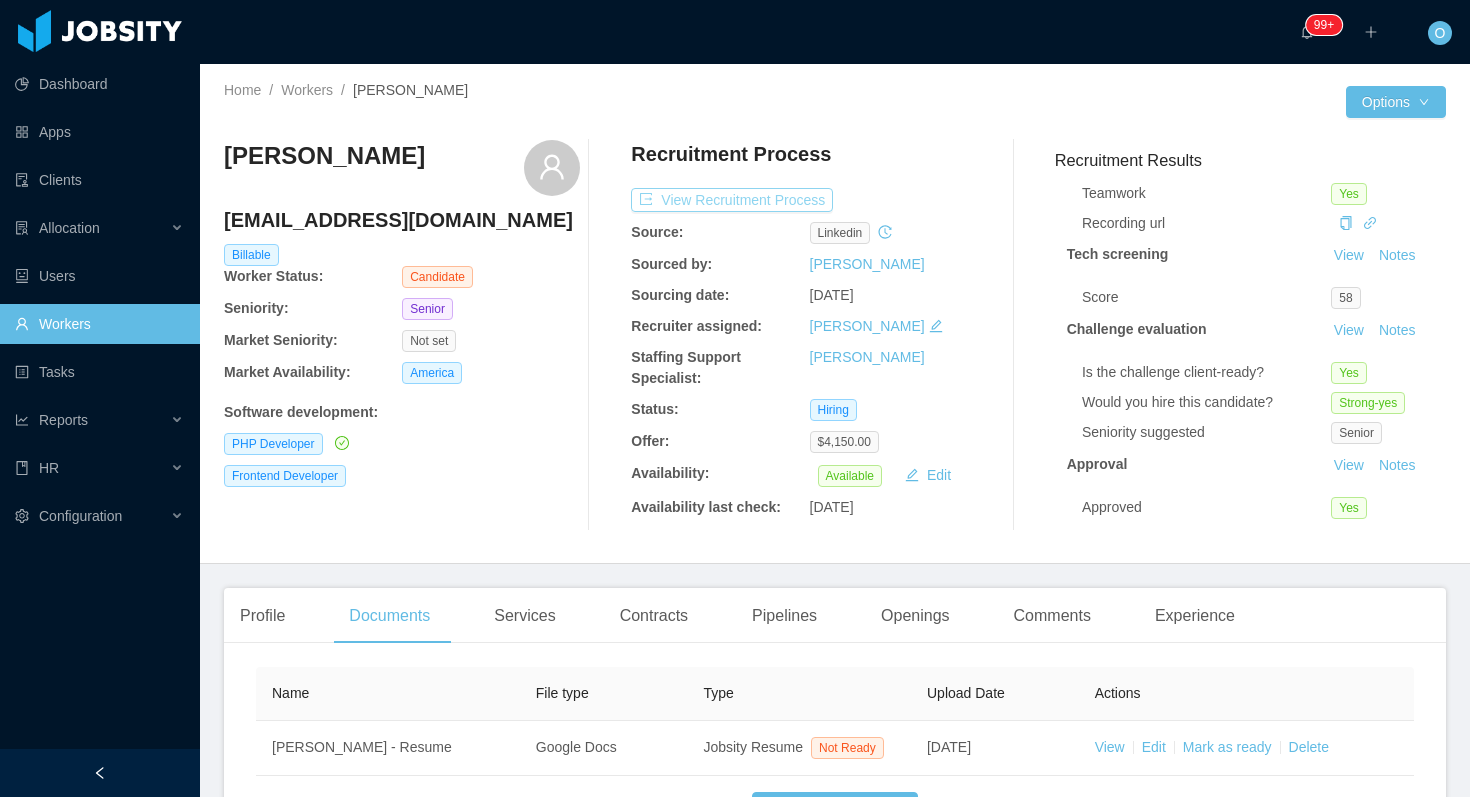 click on "View Recruitment Process" at bounding box center [732, 200] 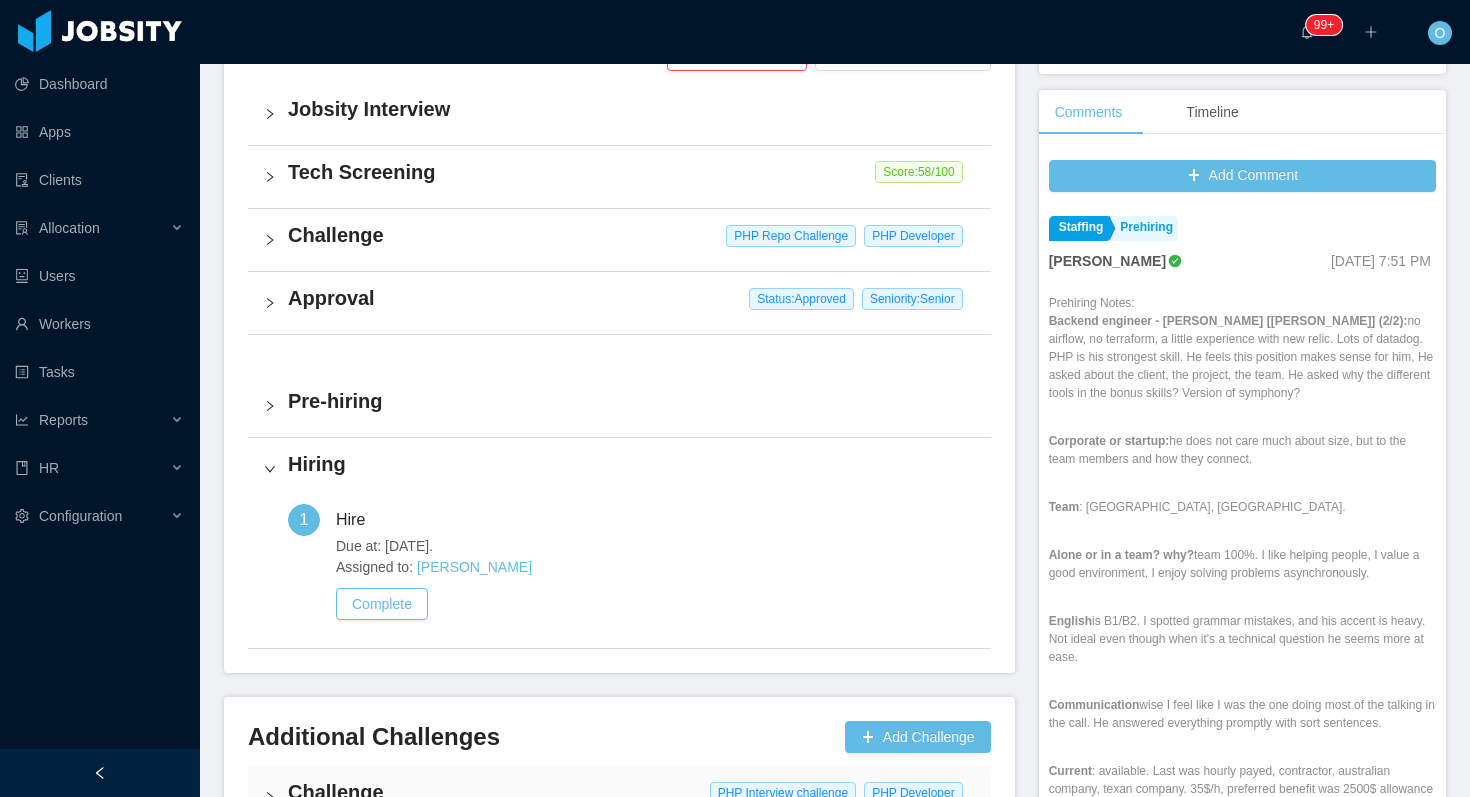 scroll, scrollTop: 656, scrollLeft: 0, axis: vertical 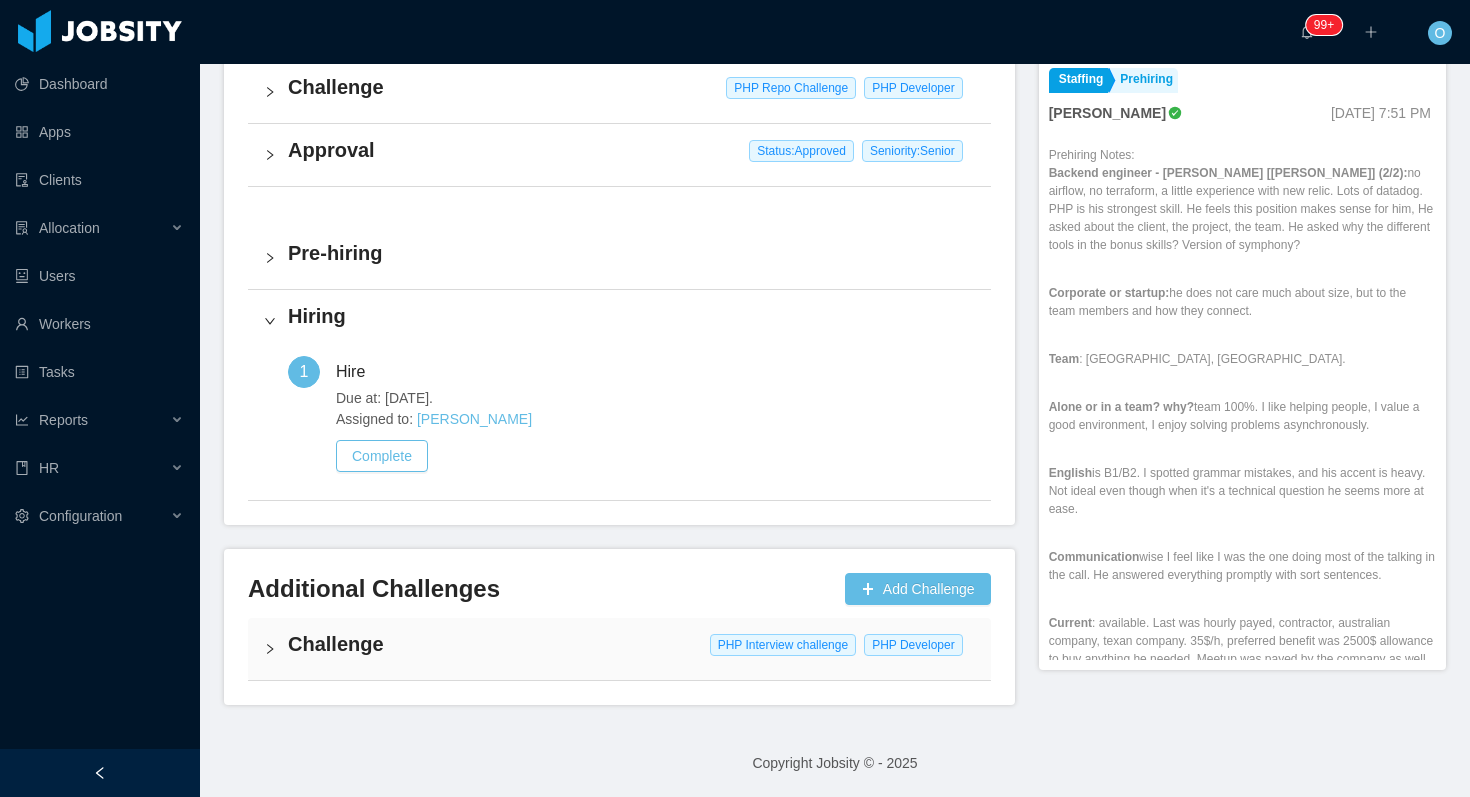 click on "Challenge" at bounding box center (631, 644) 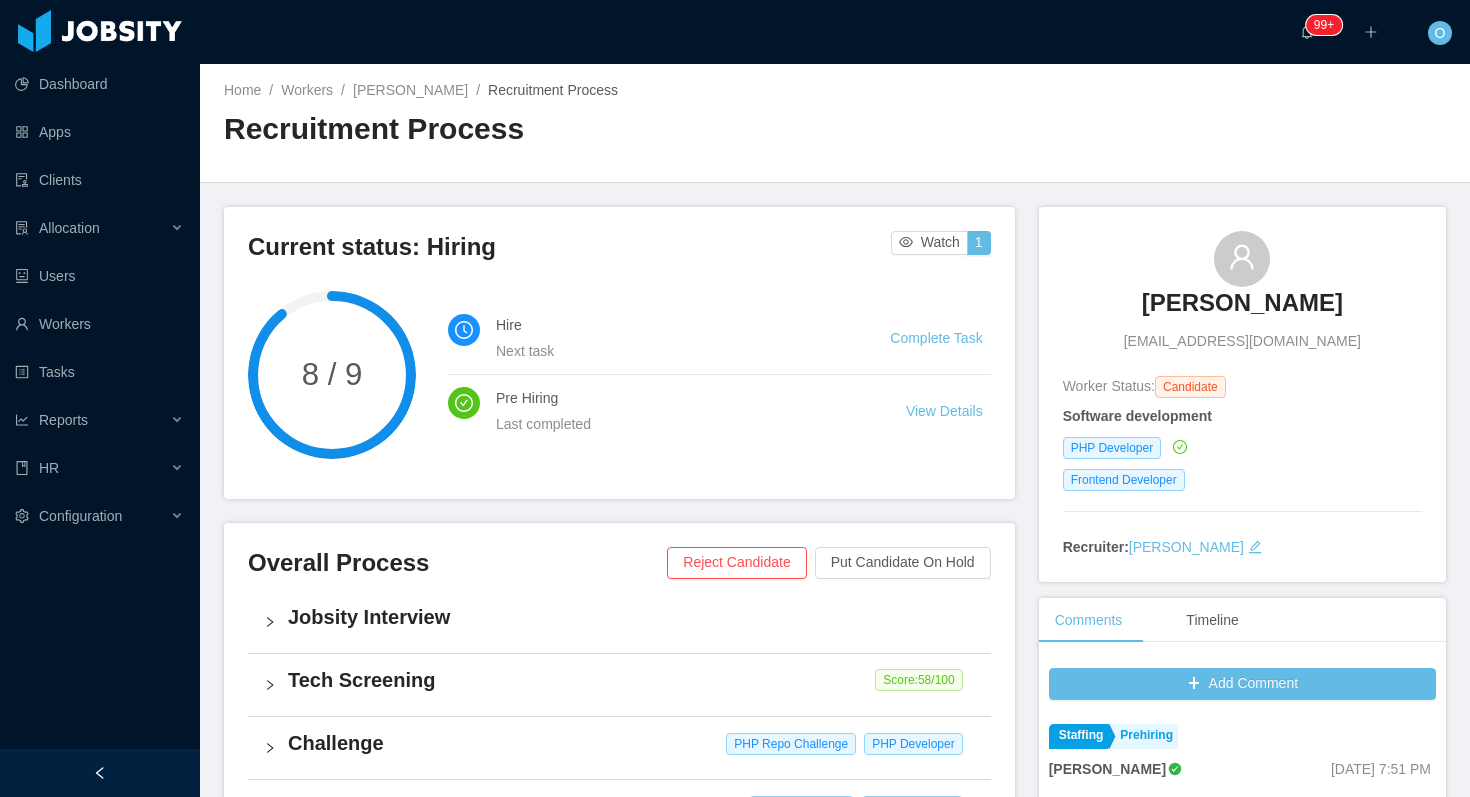 scroll, scrollTop: 804, scrollLeft: 0, axis: vertical 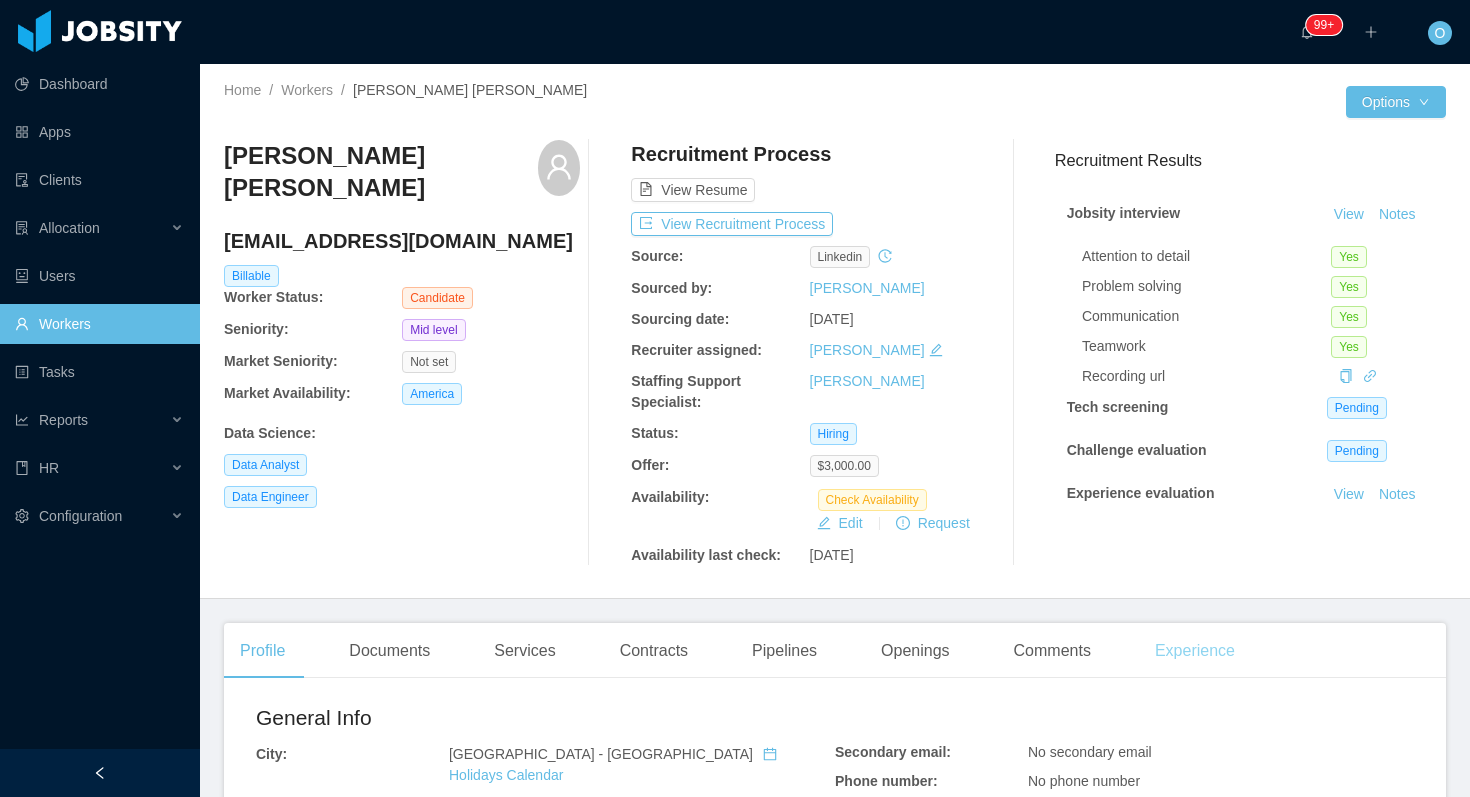 click on "Experience" at bounding box center (1195, 651) 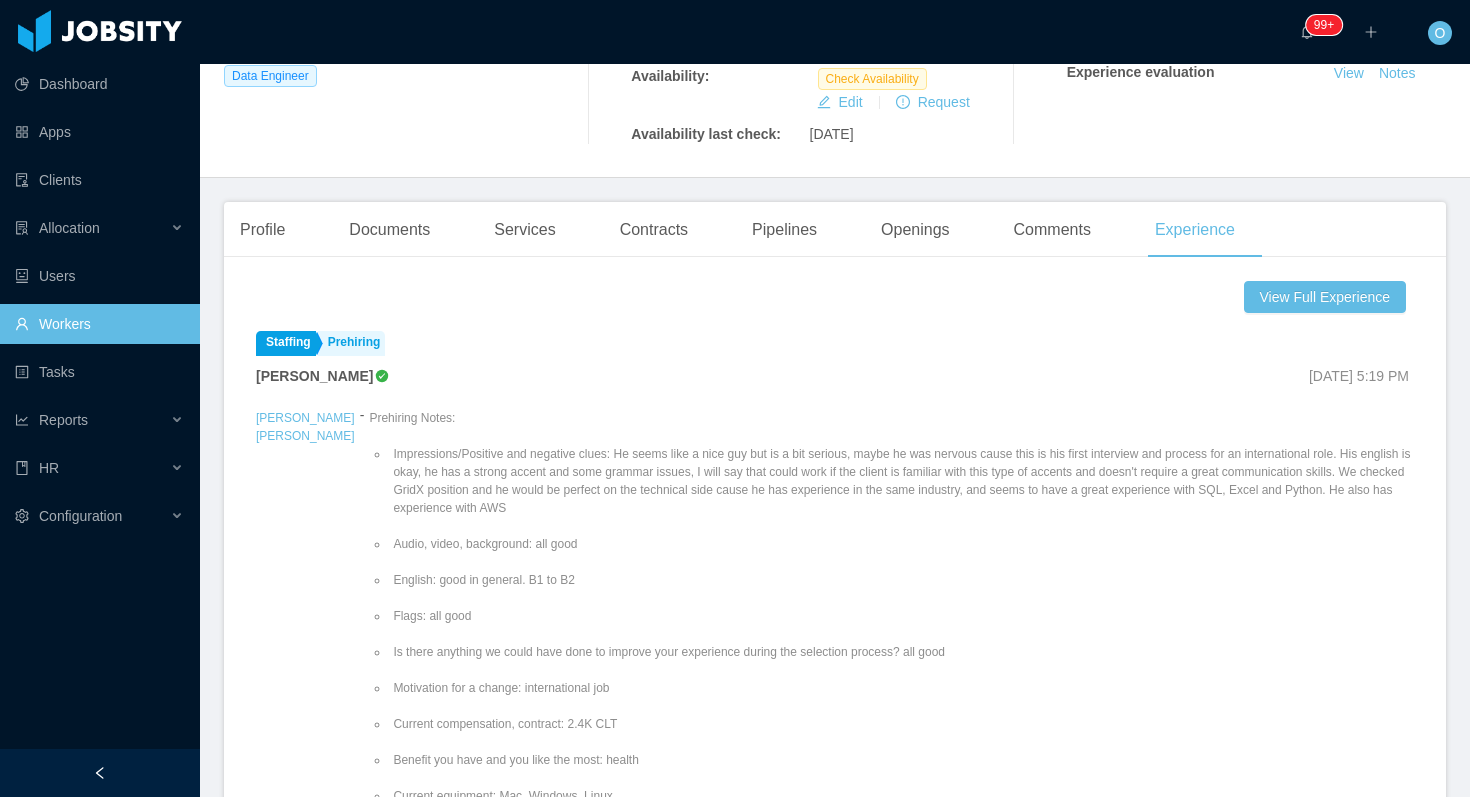 scroll, scrollTop: 425, scrollLeft: 0, axis: vertical 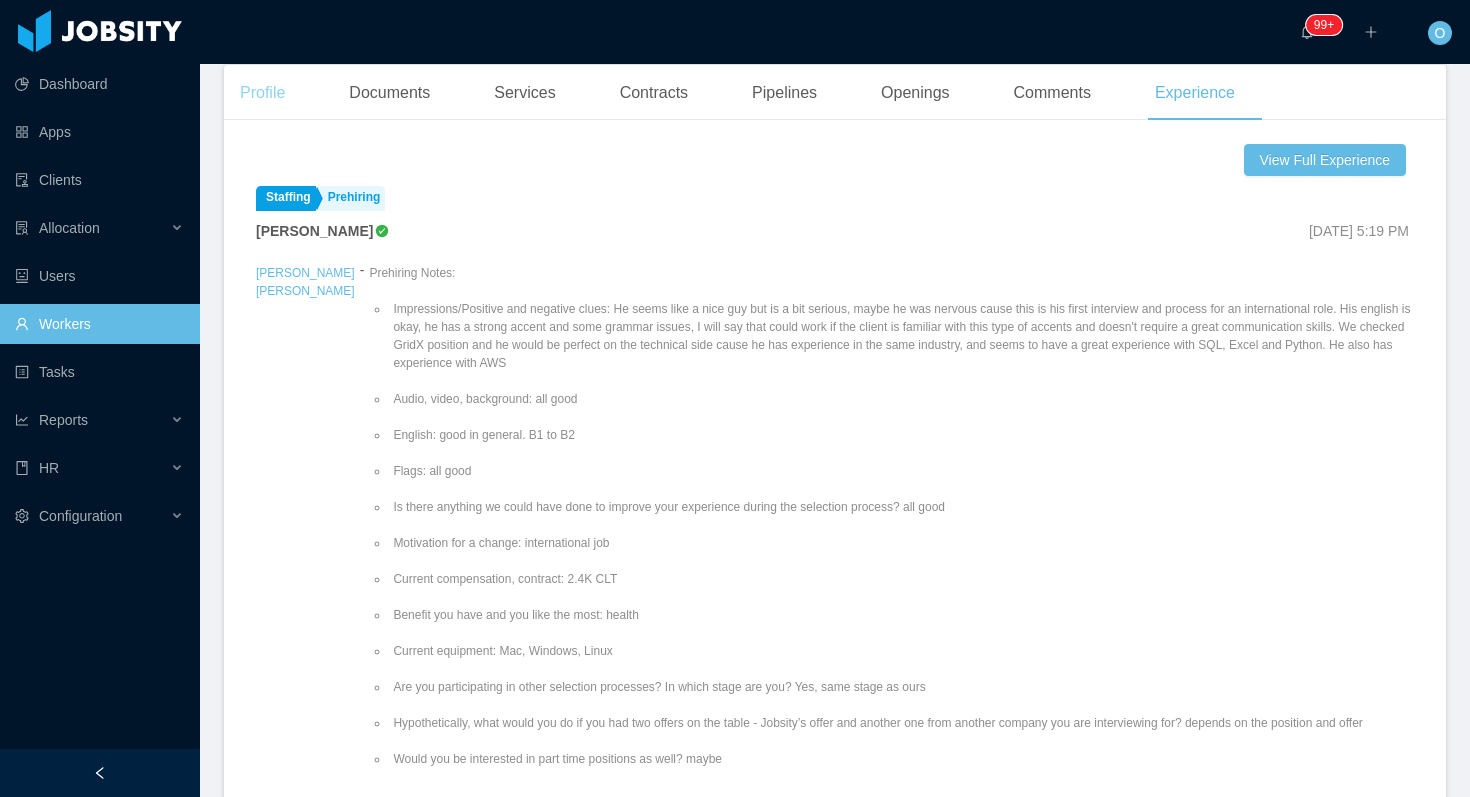 click on "Profile" at bounding box center (262, 93) 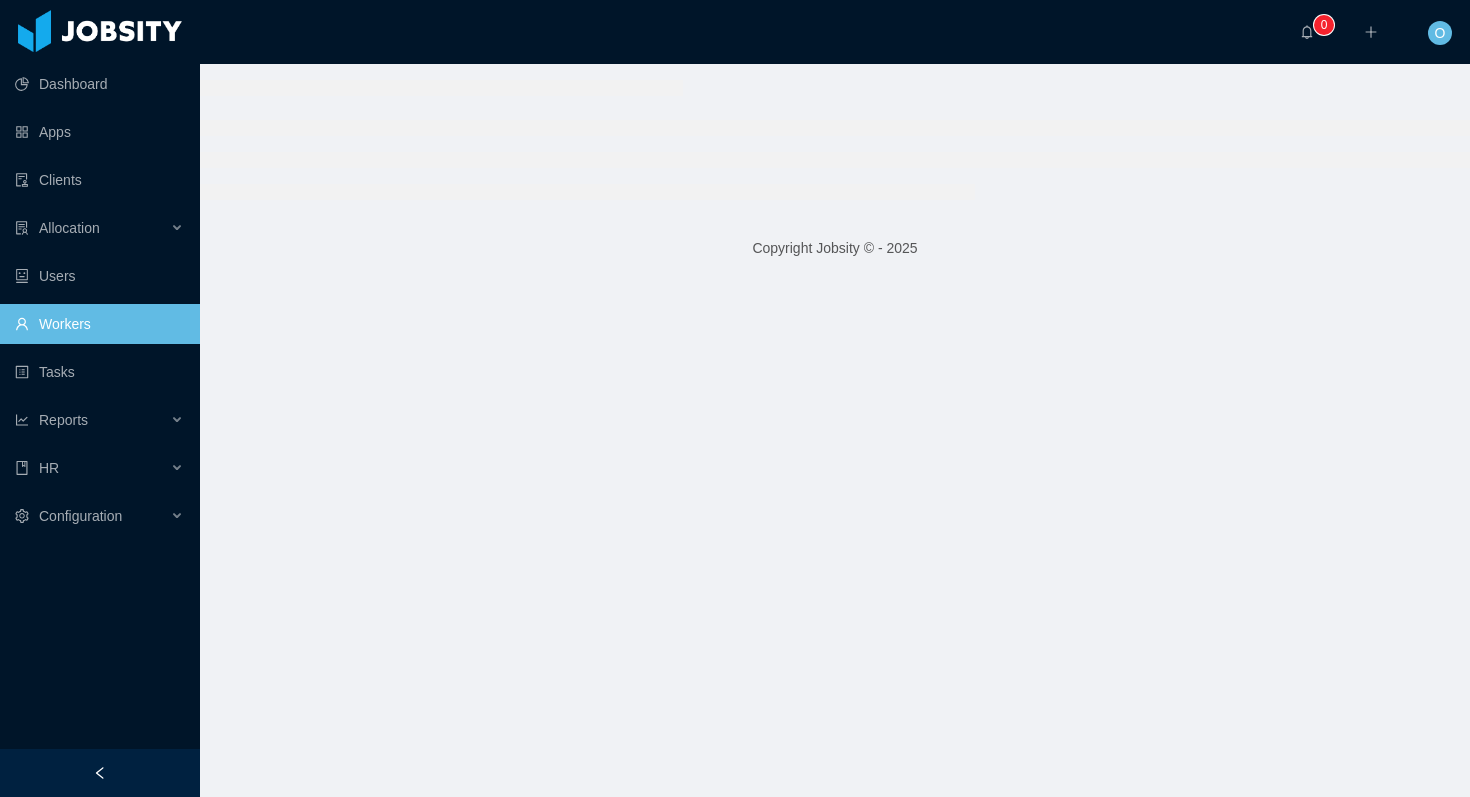 scroll, scrollTop: 0, scrollLeft: 0, axis: both 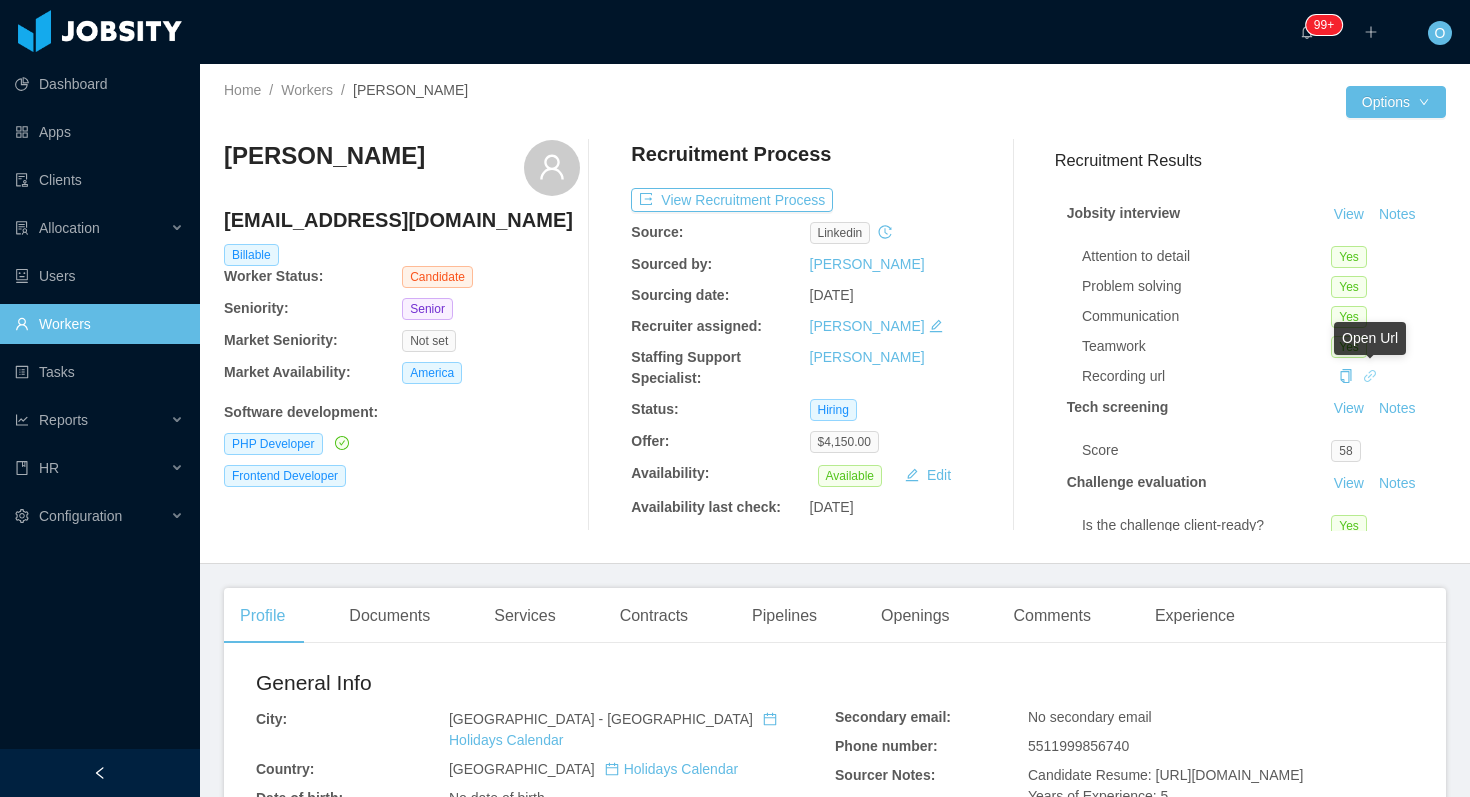 click 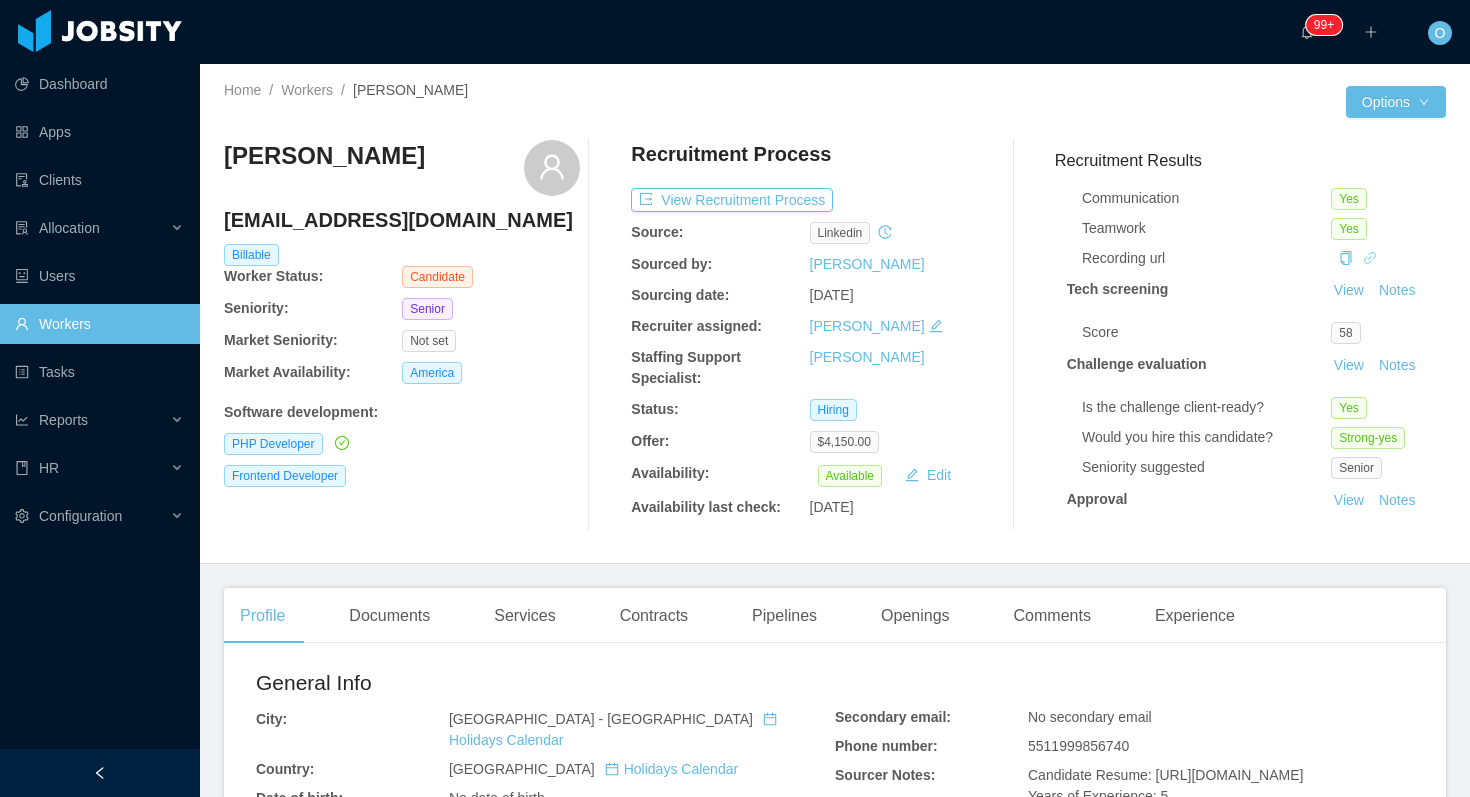scroll, scrollTop: 153, scrollLeft: 0, axis: vertical 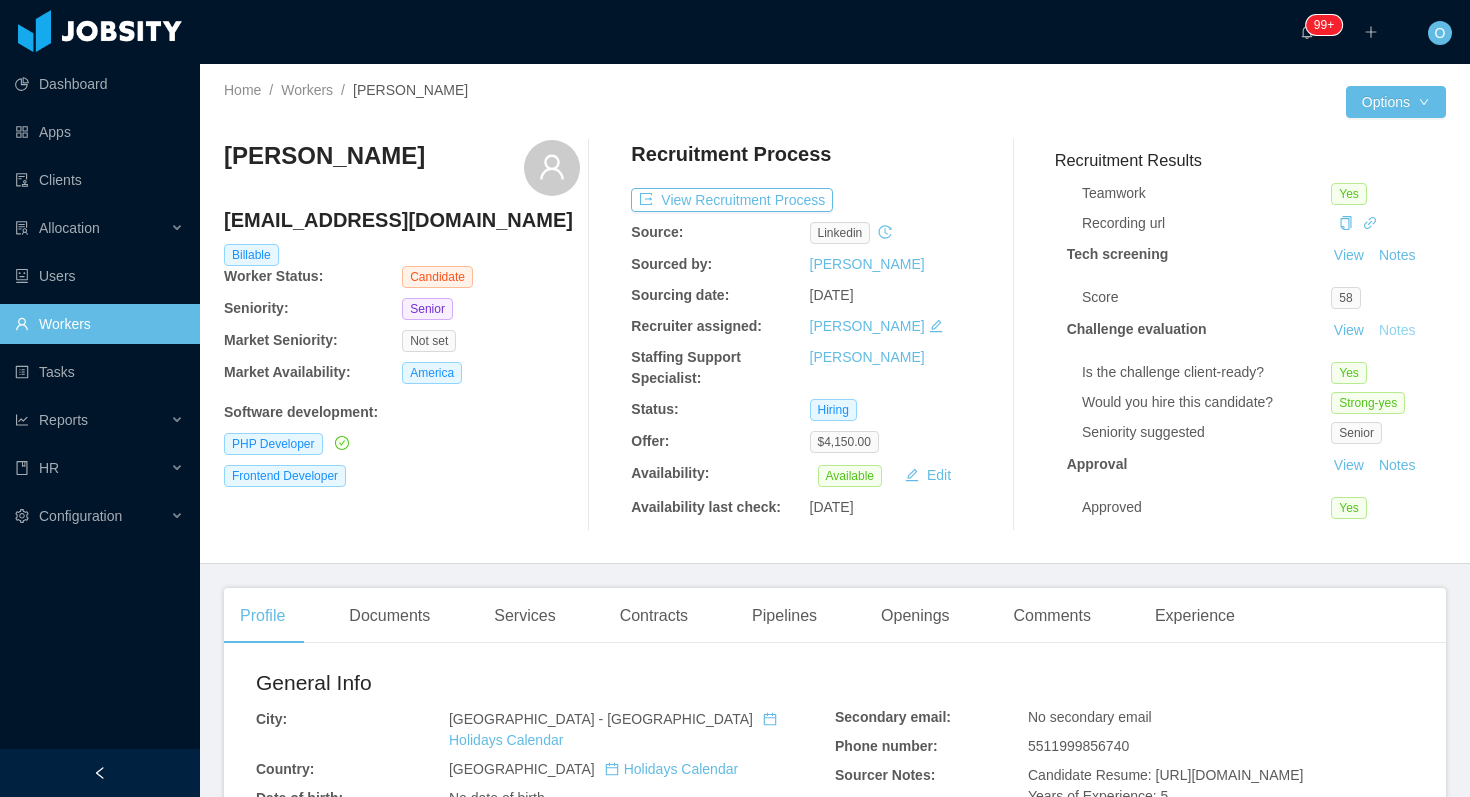 click on "Notes" at bounding box center (1397, 331) 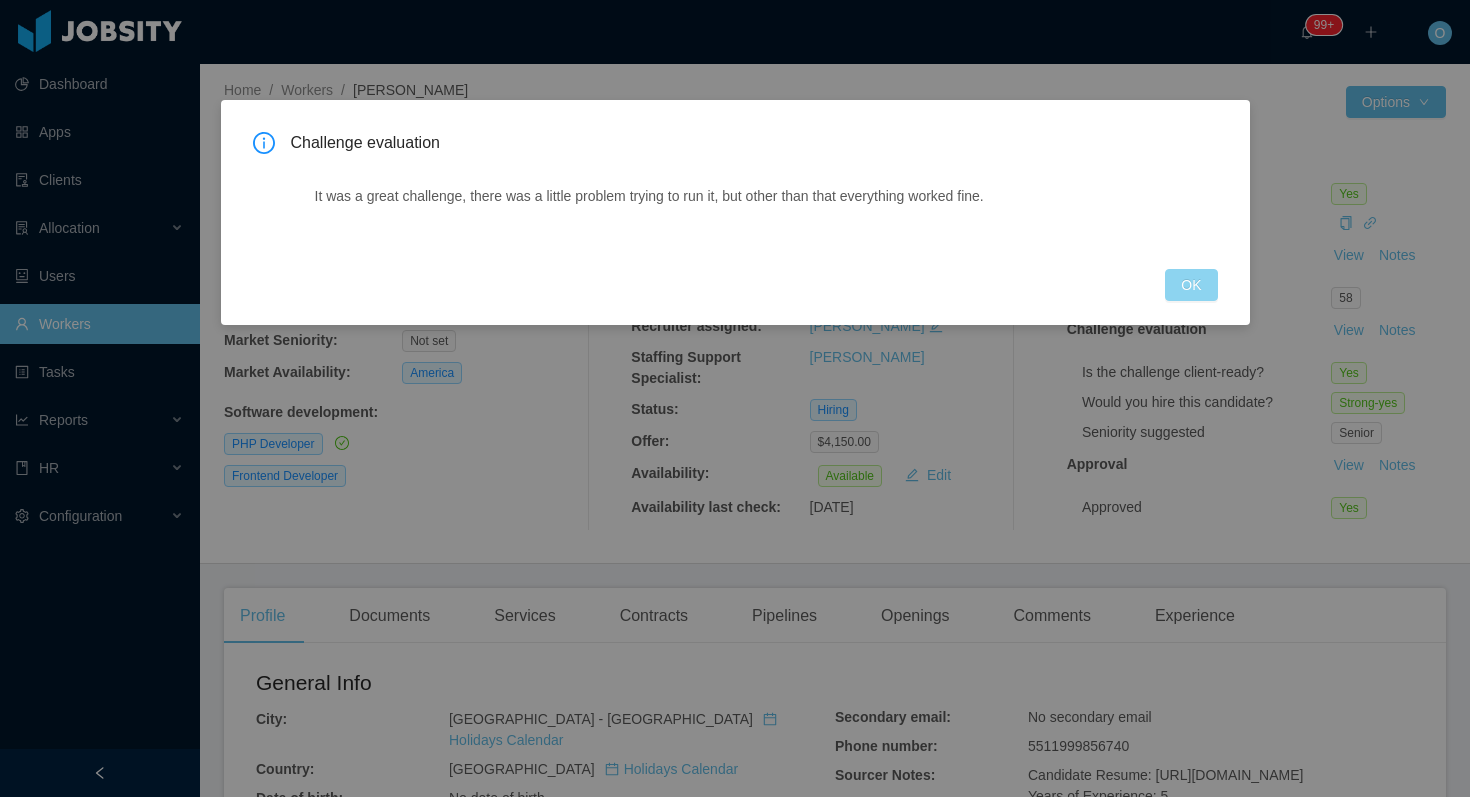 click on "OK" at bounding box center (1191, 285) 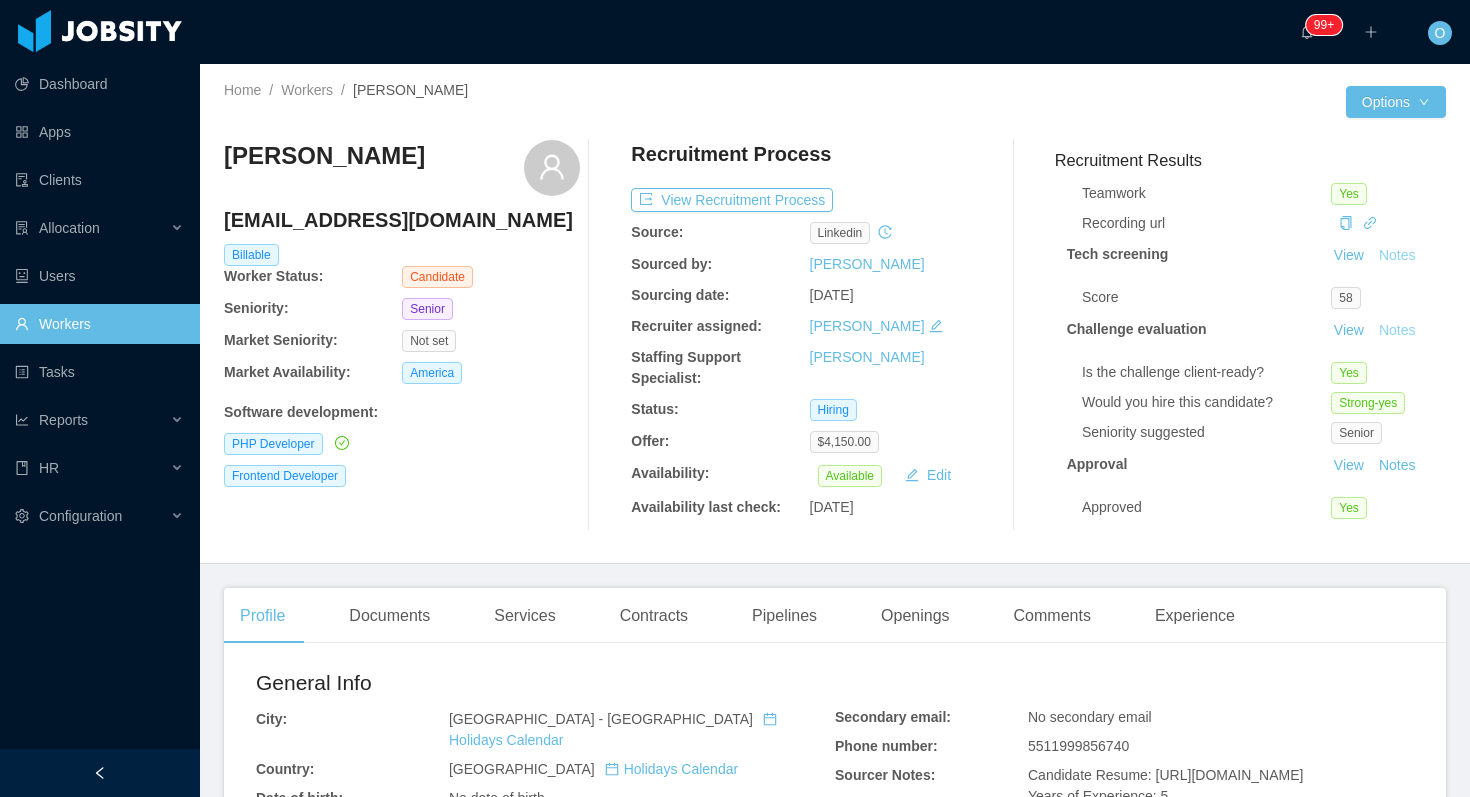 scroll, scrollTop: 0, scrollLeft: 0, axis: both 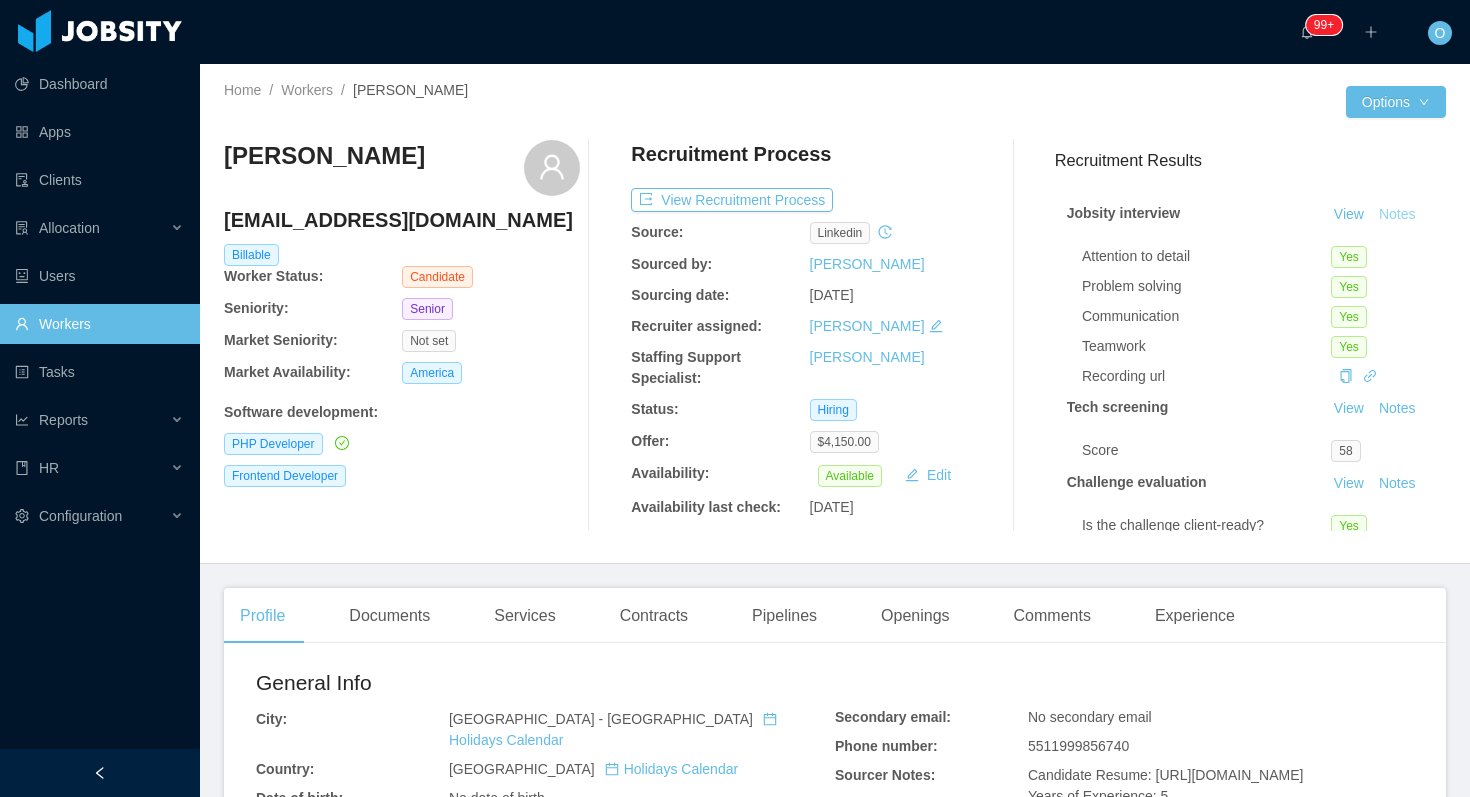 click on "Notes" at bounding box center (1397, 215) 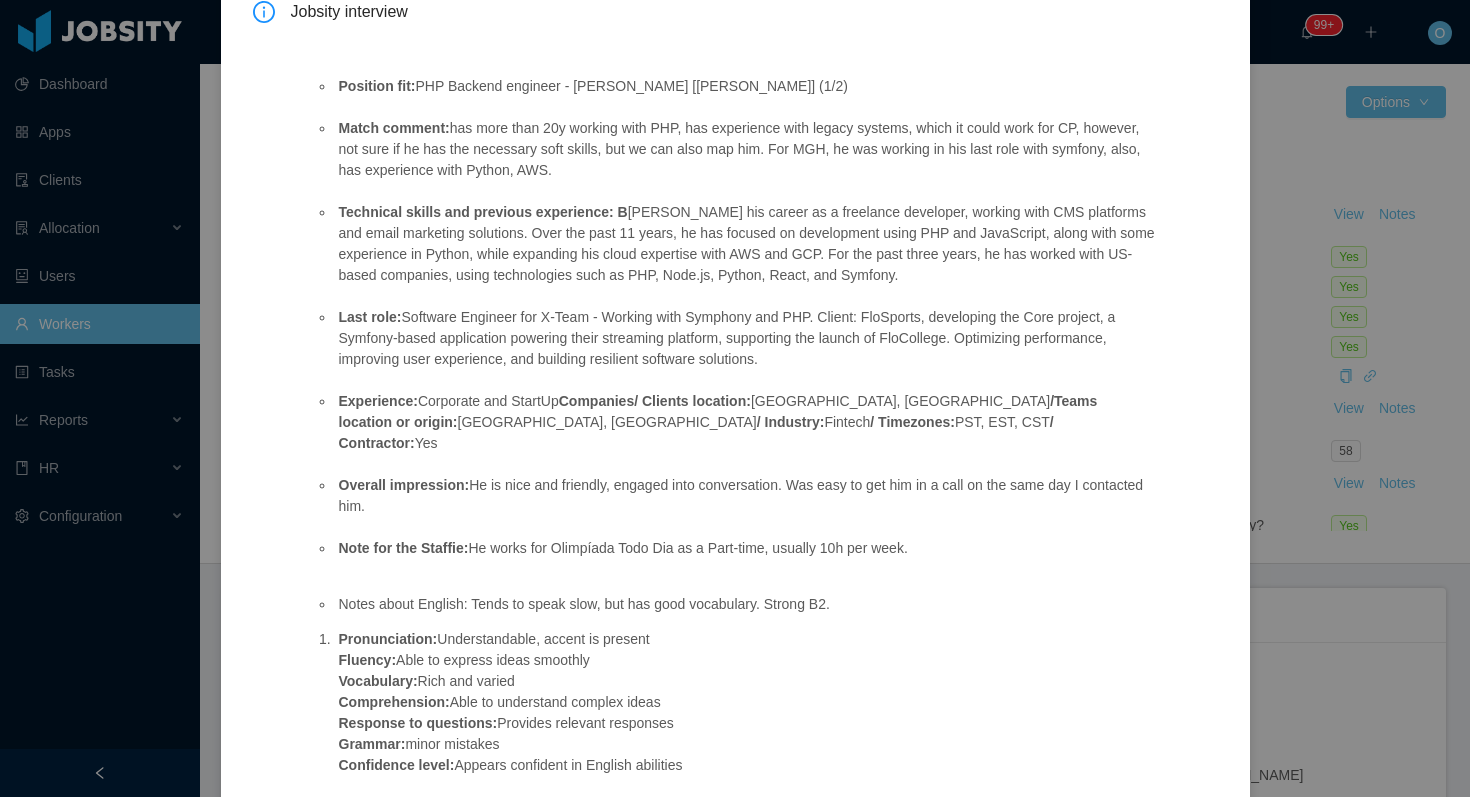 scroll, scrollTop: 231, scrollLeft: 0, axis: vertical 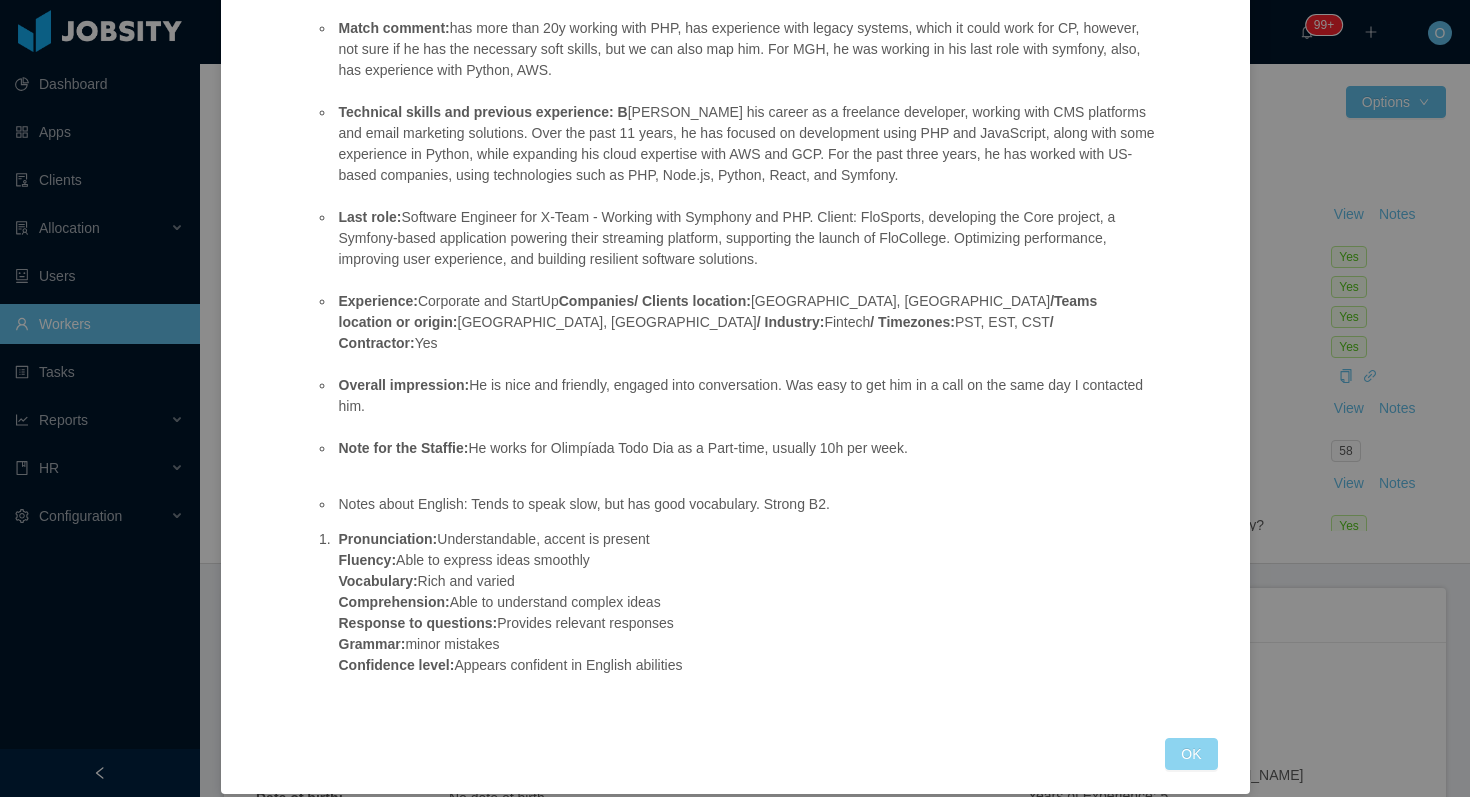 click on "OK" at bounding box center (1191, 754) 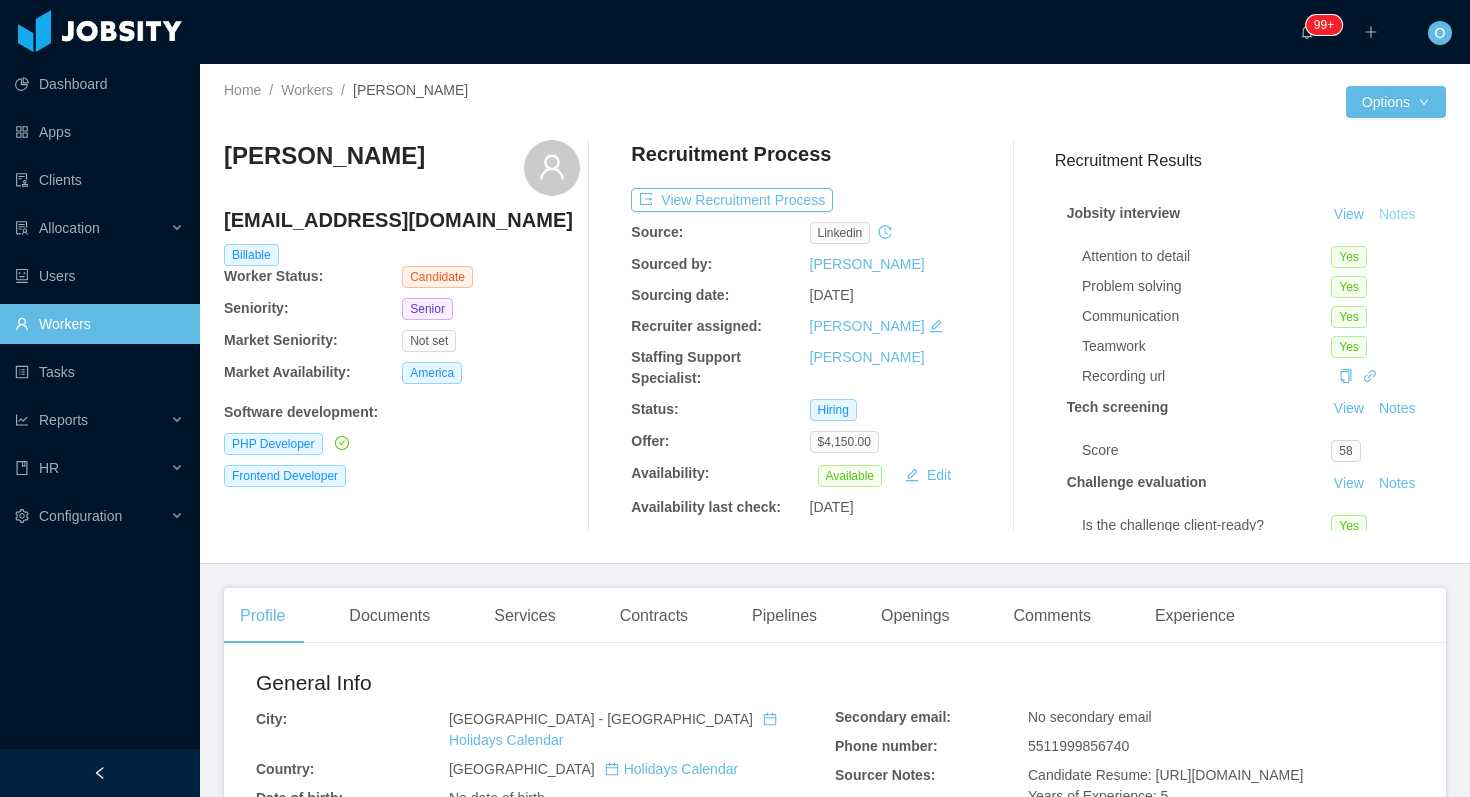 scroll, scrollTop: 131, scrollLeft: 0, axis: vertical 